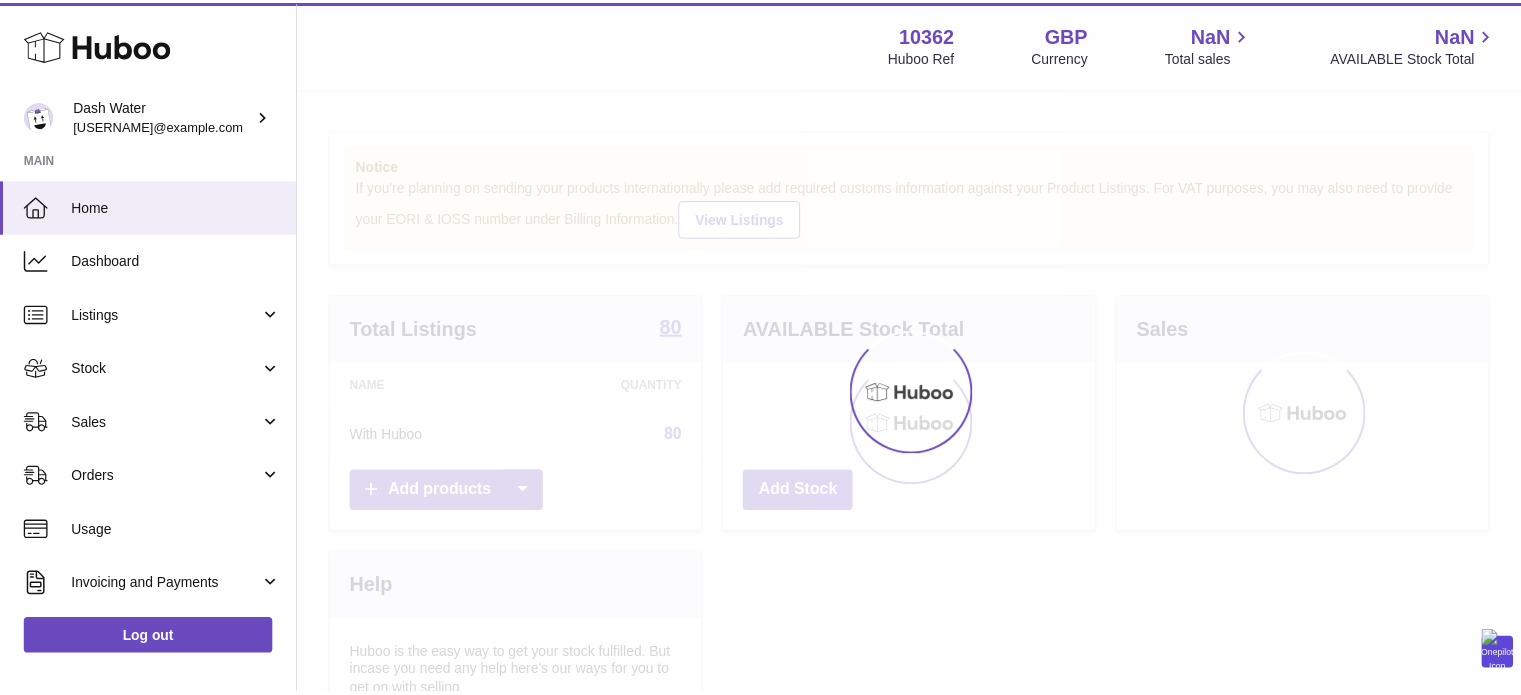 scroll, scrollTop: 0, scrollLeft: 0, axis: both 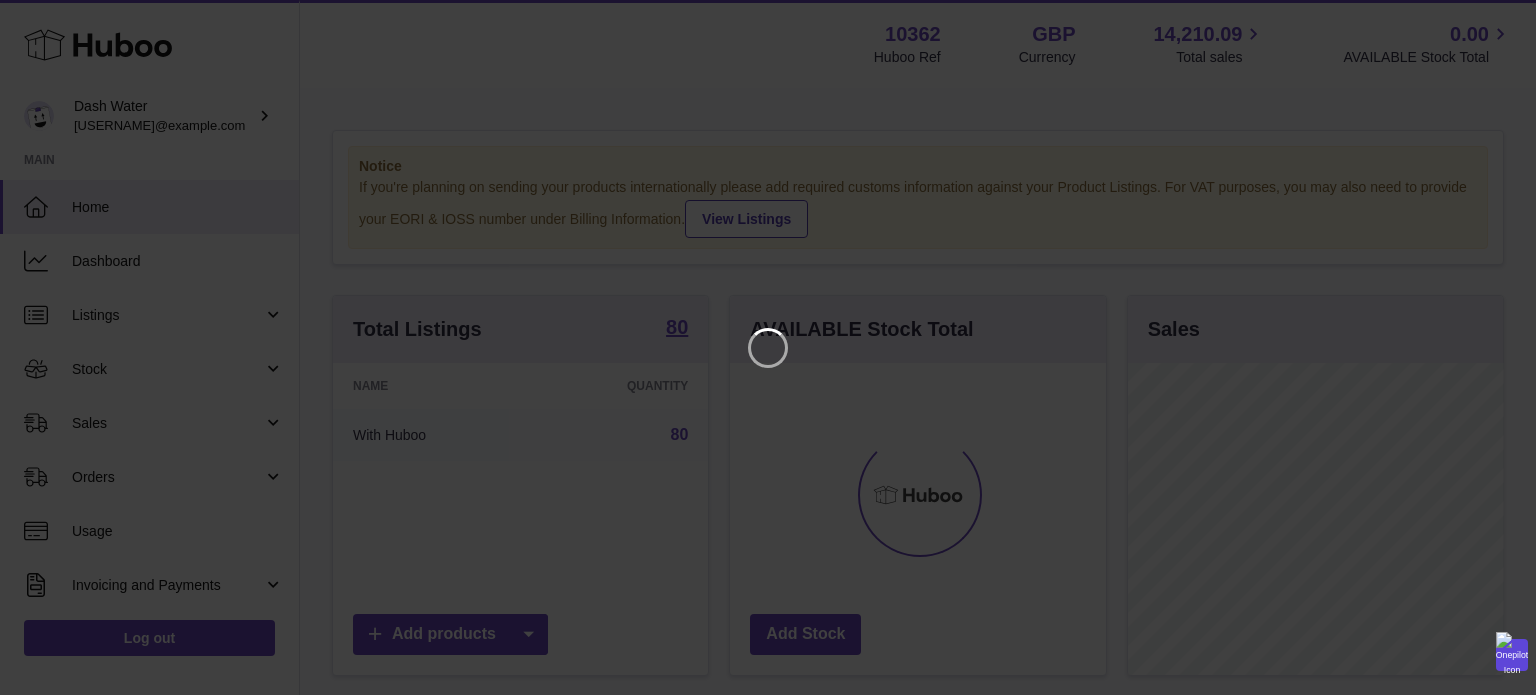 click at bounding box center [768, 347] 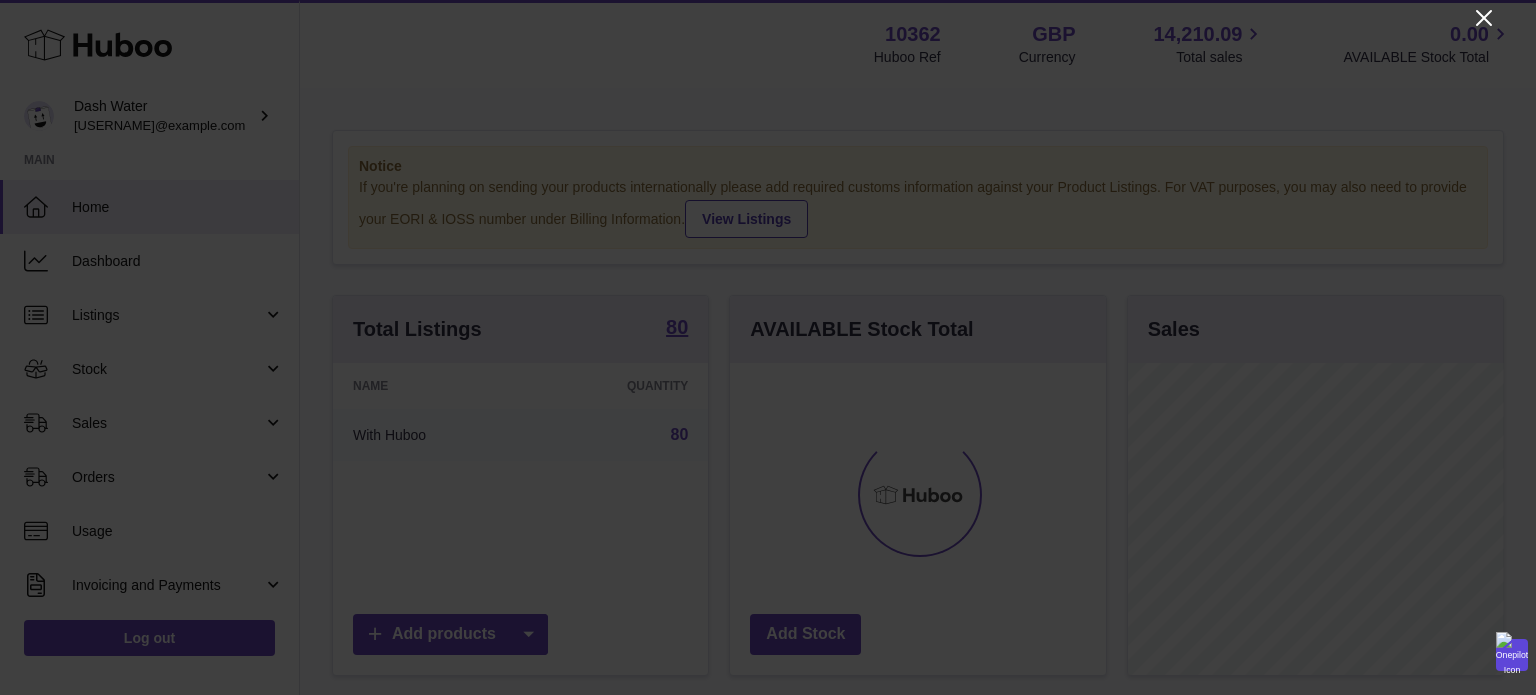 click 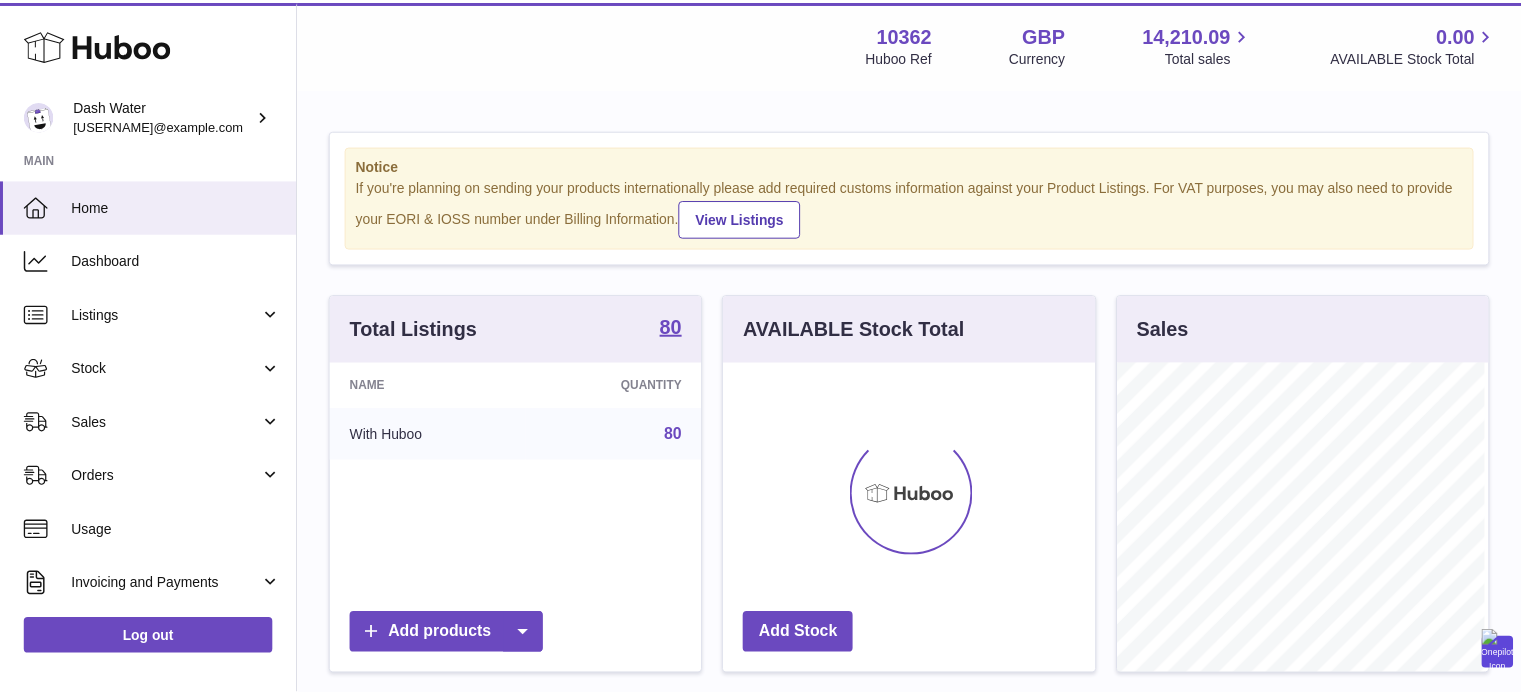 scroll, scrollTop: 312, scrollLeft: 371, axis: both 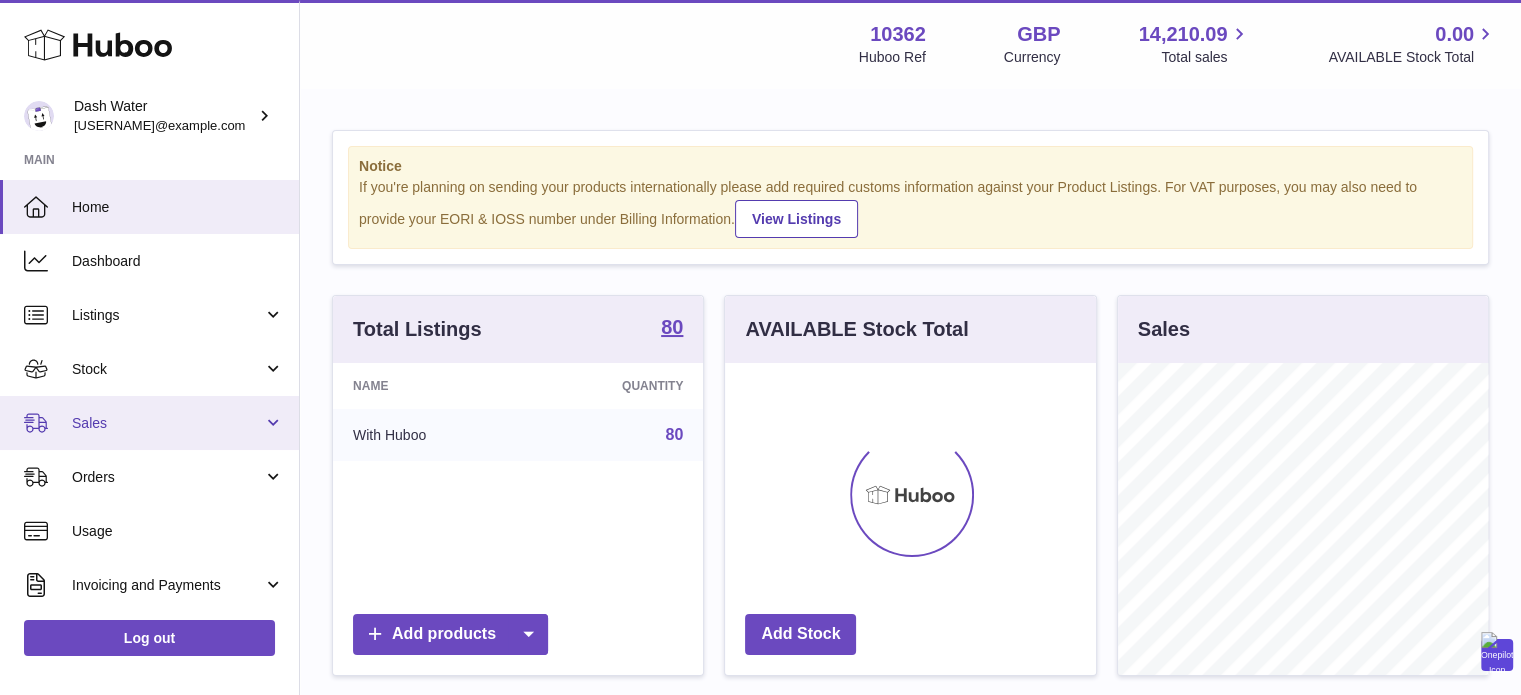 click on "Sales" at bounding box center [167, 423] 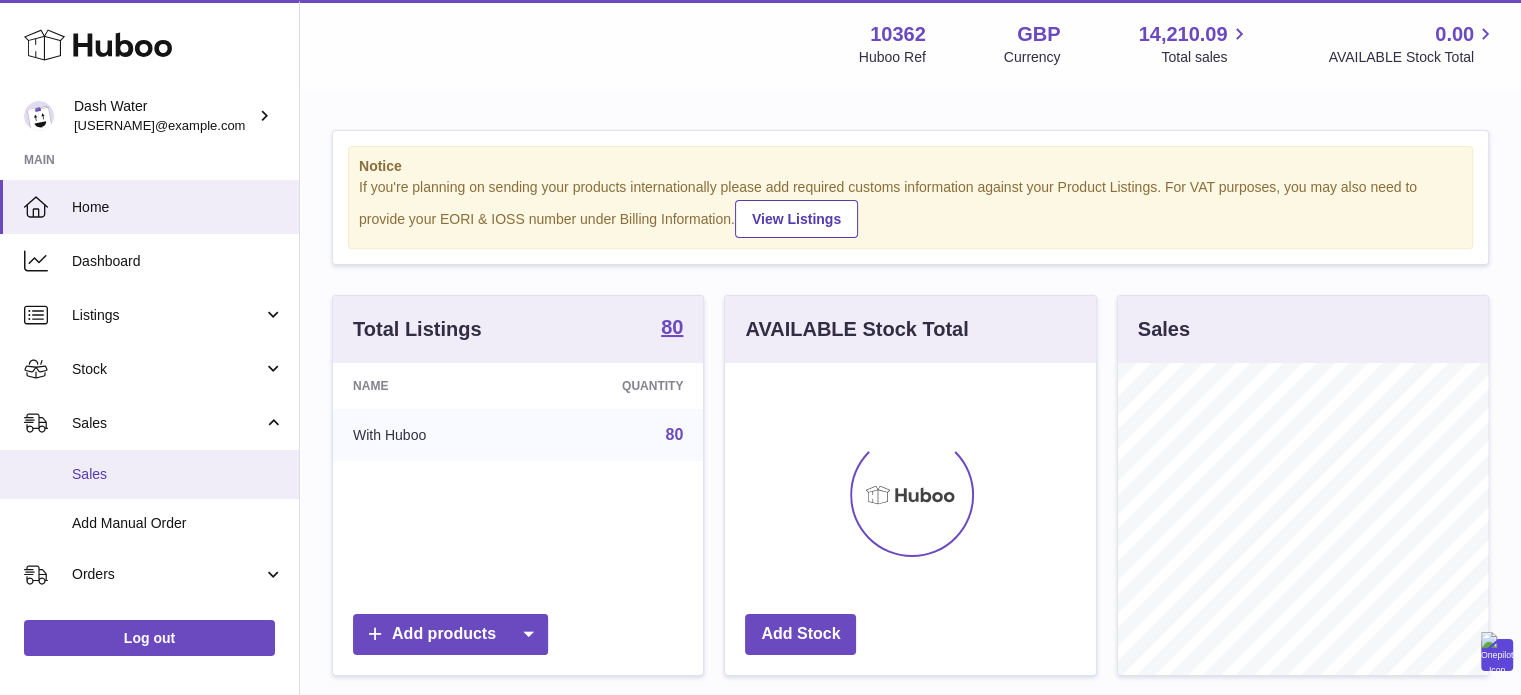 click on "Sales" at bounding box center (178, 474) 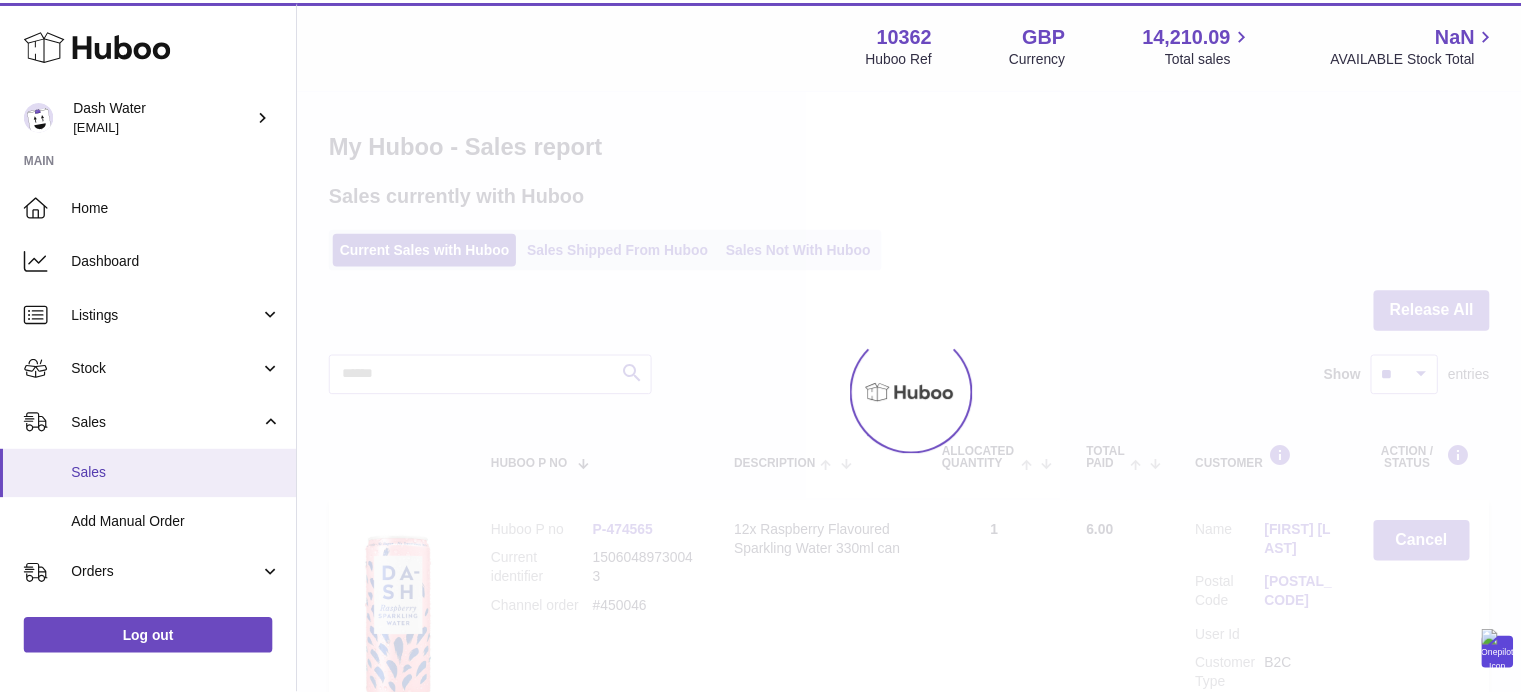 scroll, scrollTop: 0, scrollLeft: 0, axis: both 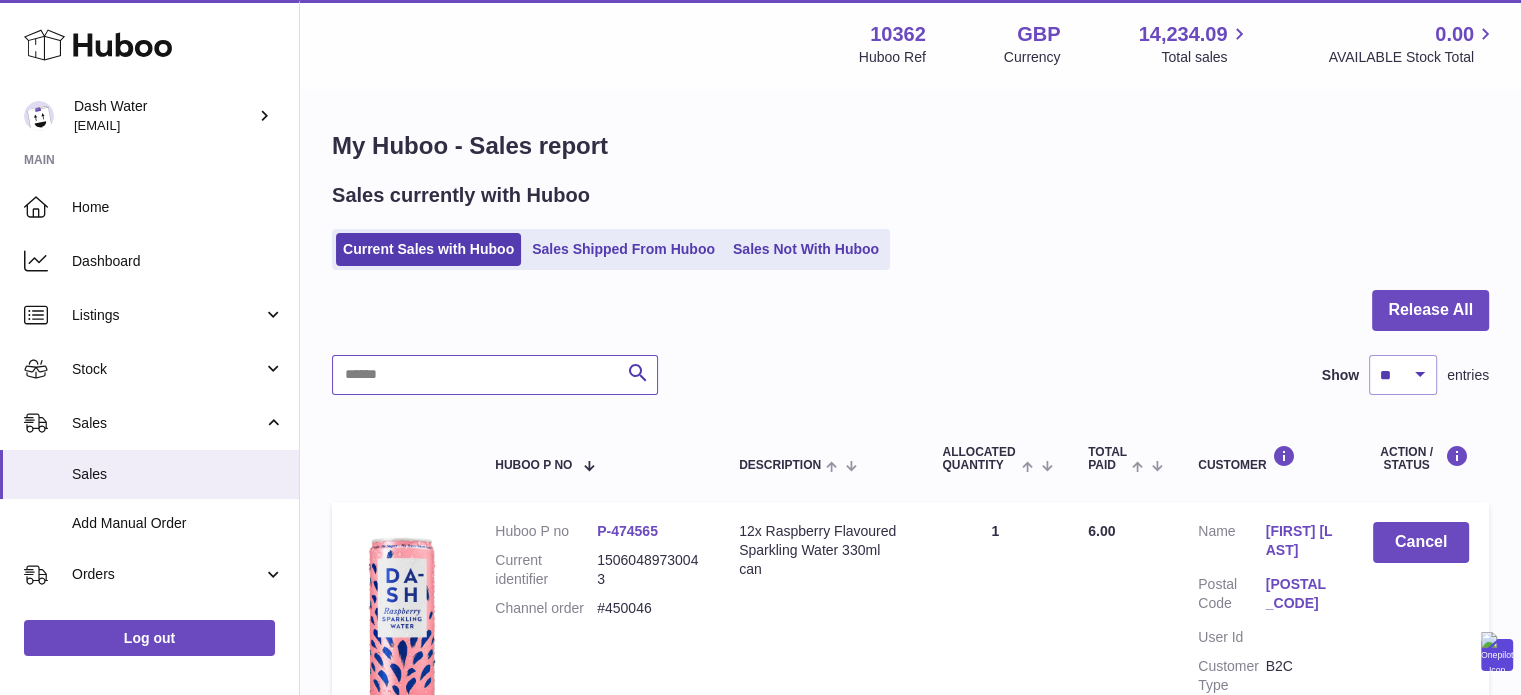 click at bounding box center [495, 375] 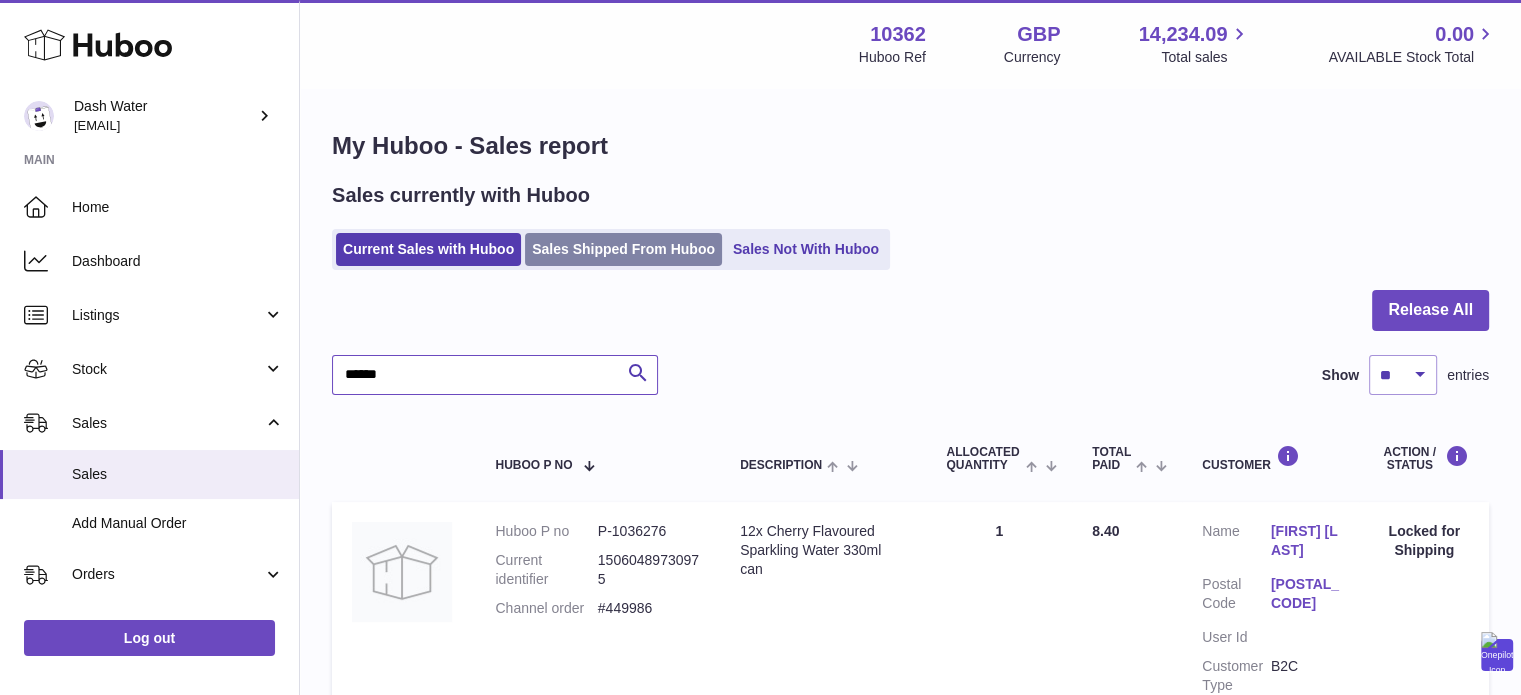 type on "******" 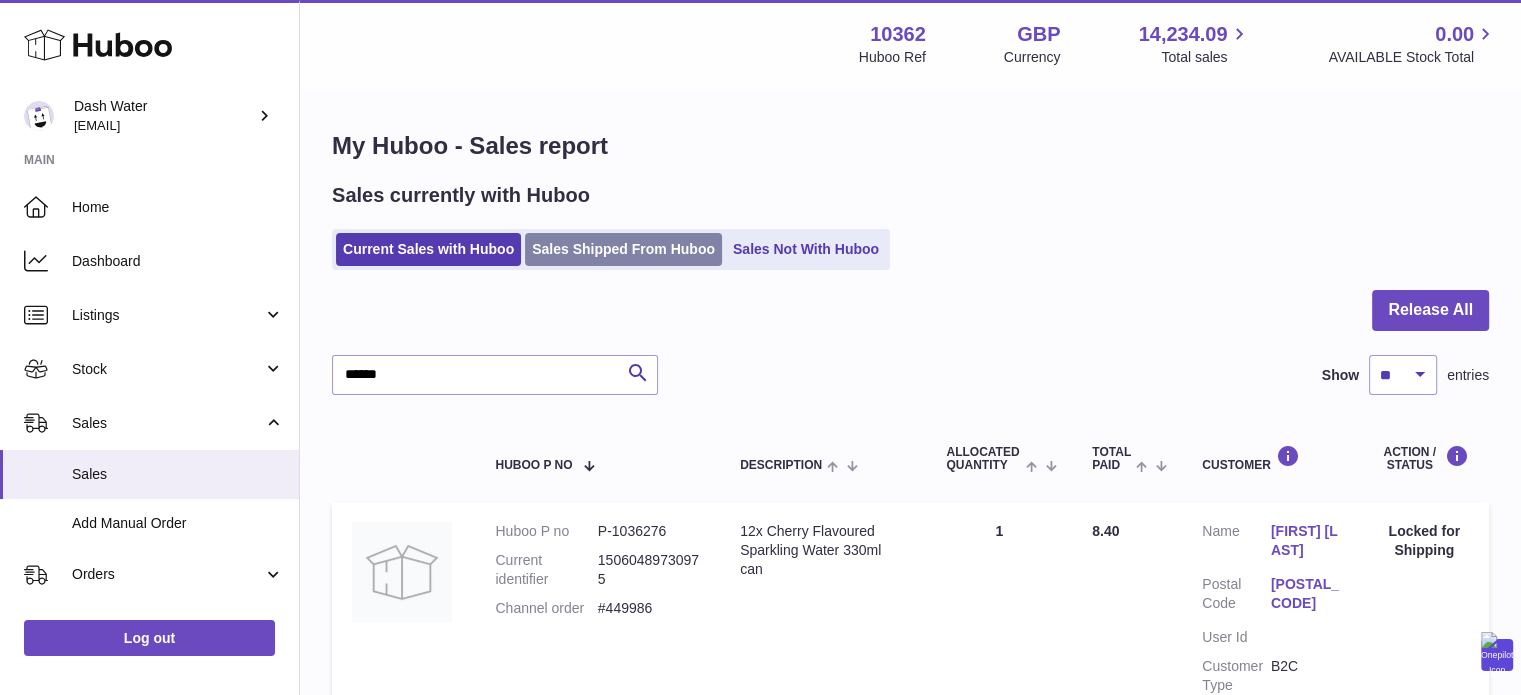 click on "Sales Shipped From Huboo" at bounding box center (623, 249) 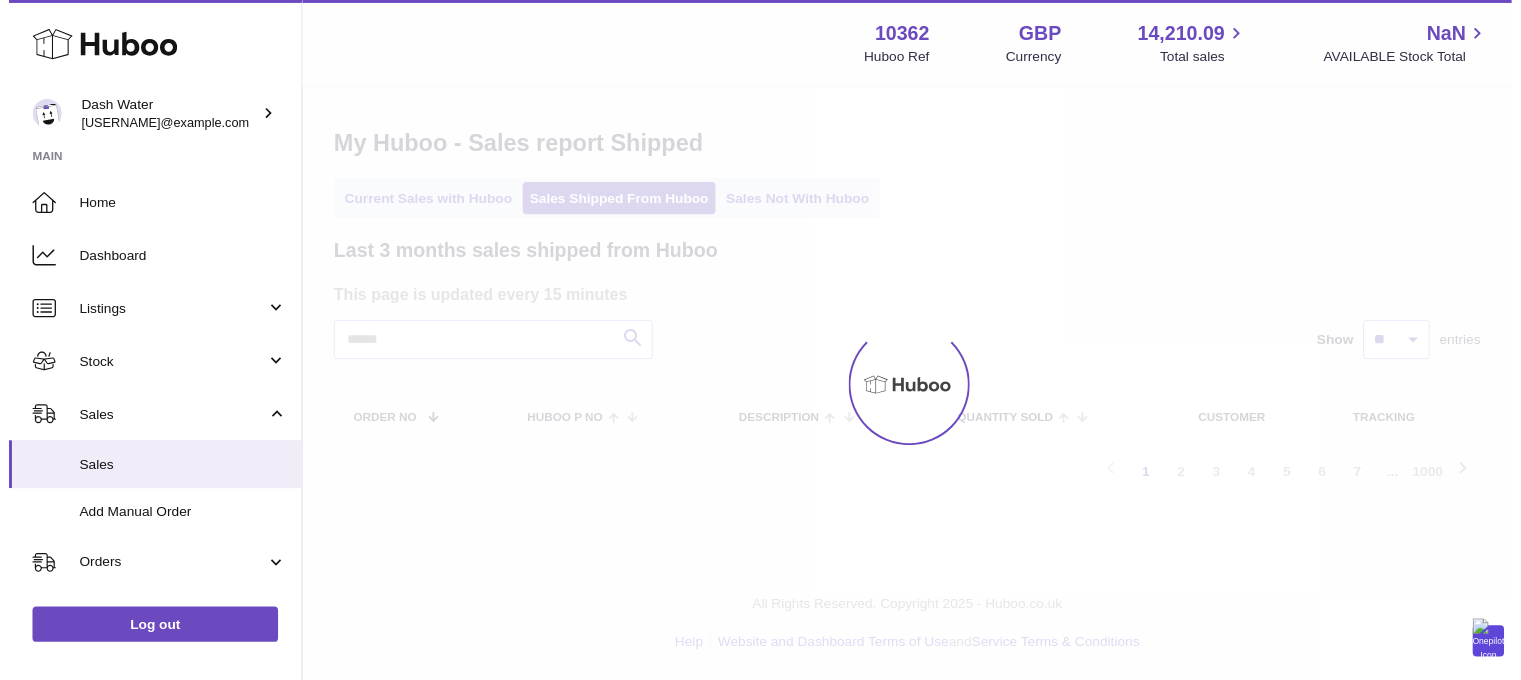 scroll, scrollTop: 0, scrollLeft: 0, axis: both 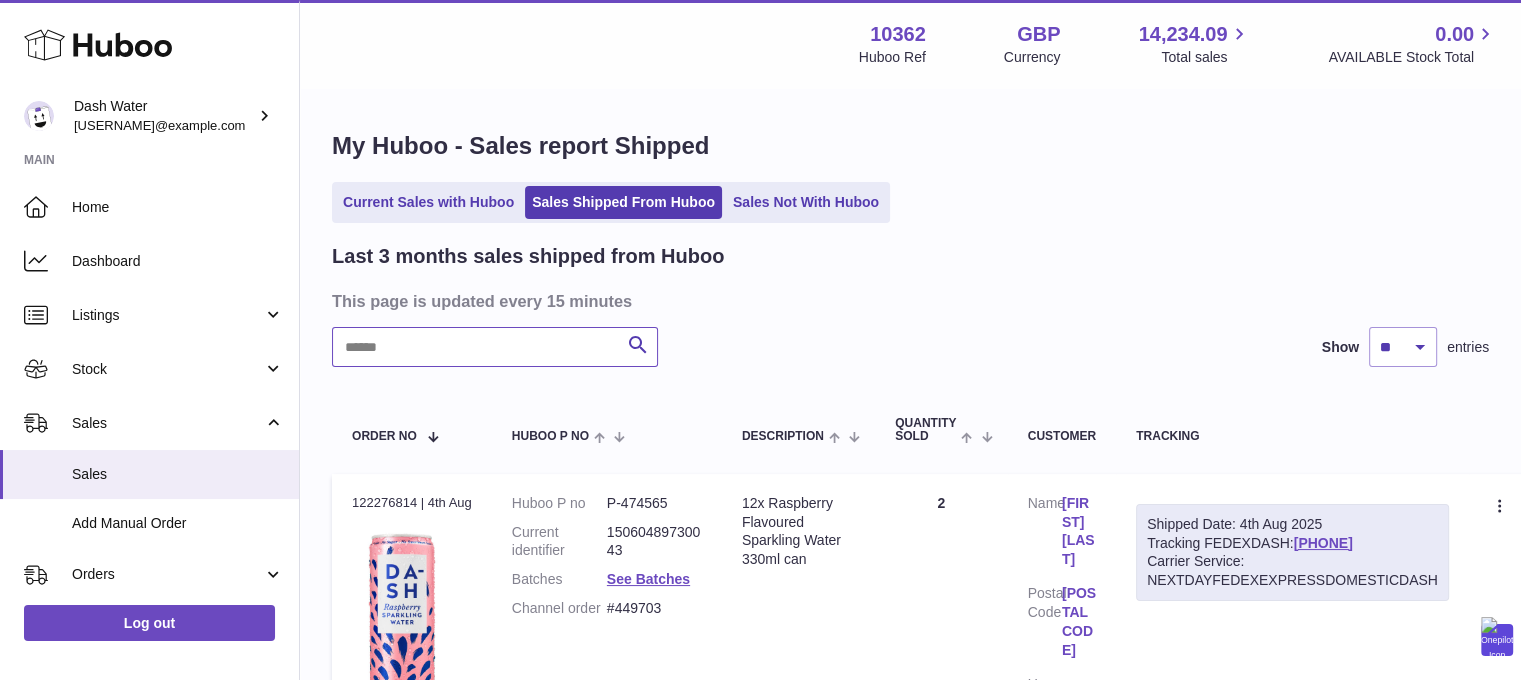 click at bounding box center (495, 347) 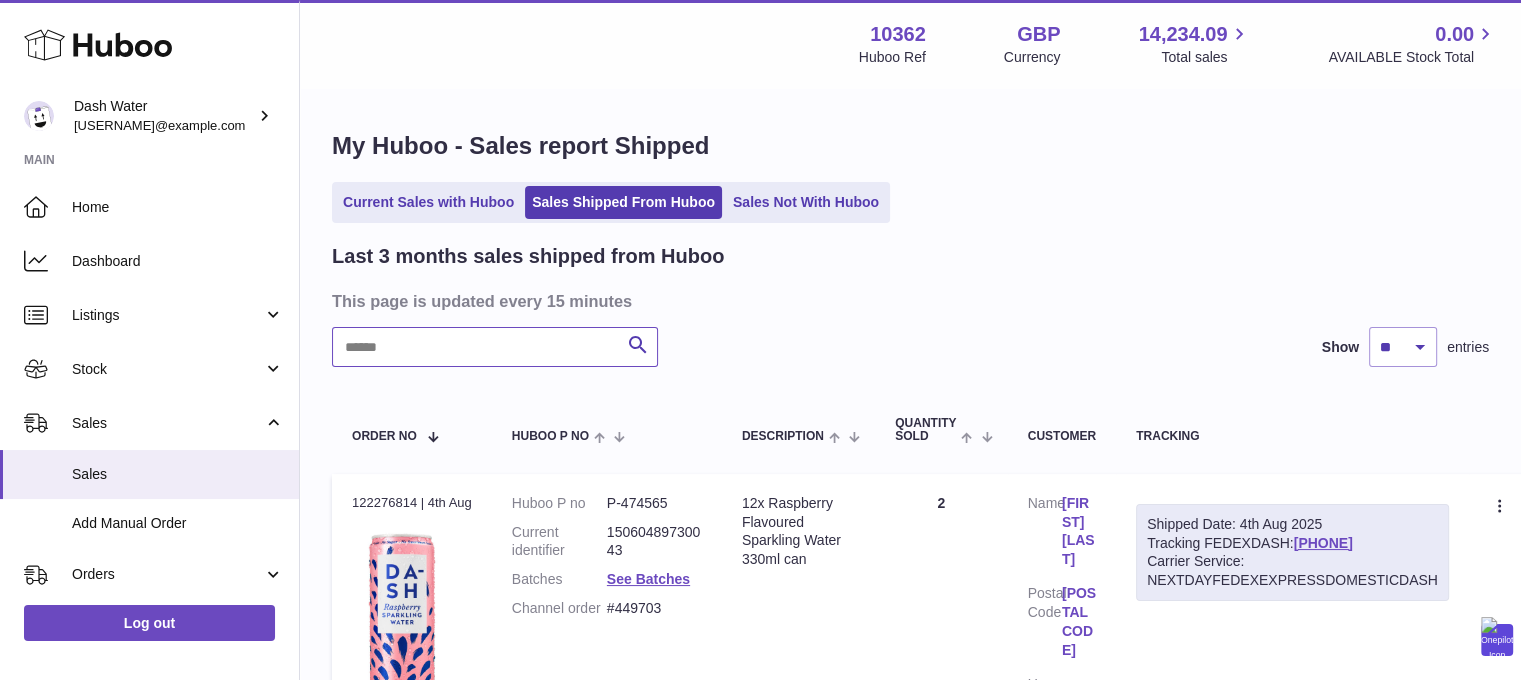 type on "*" 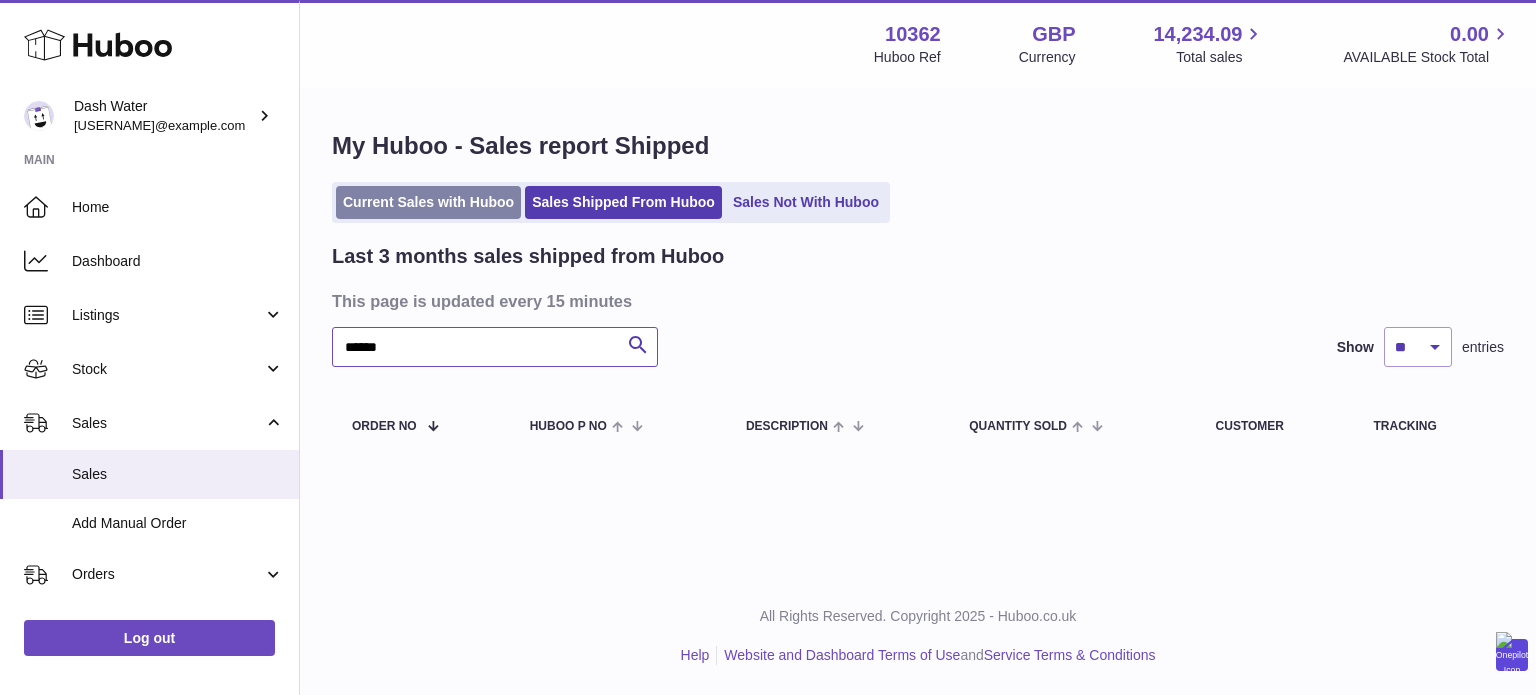 type on "******" 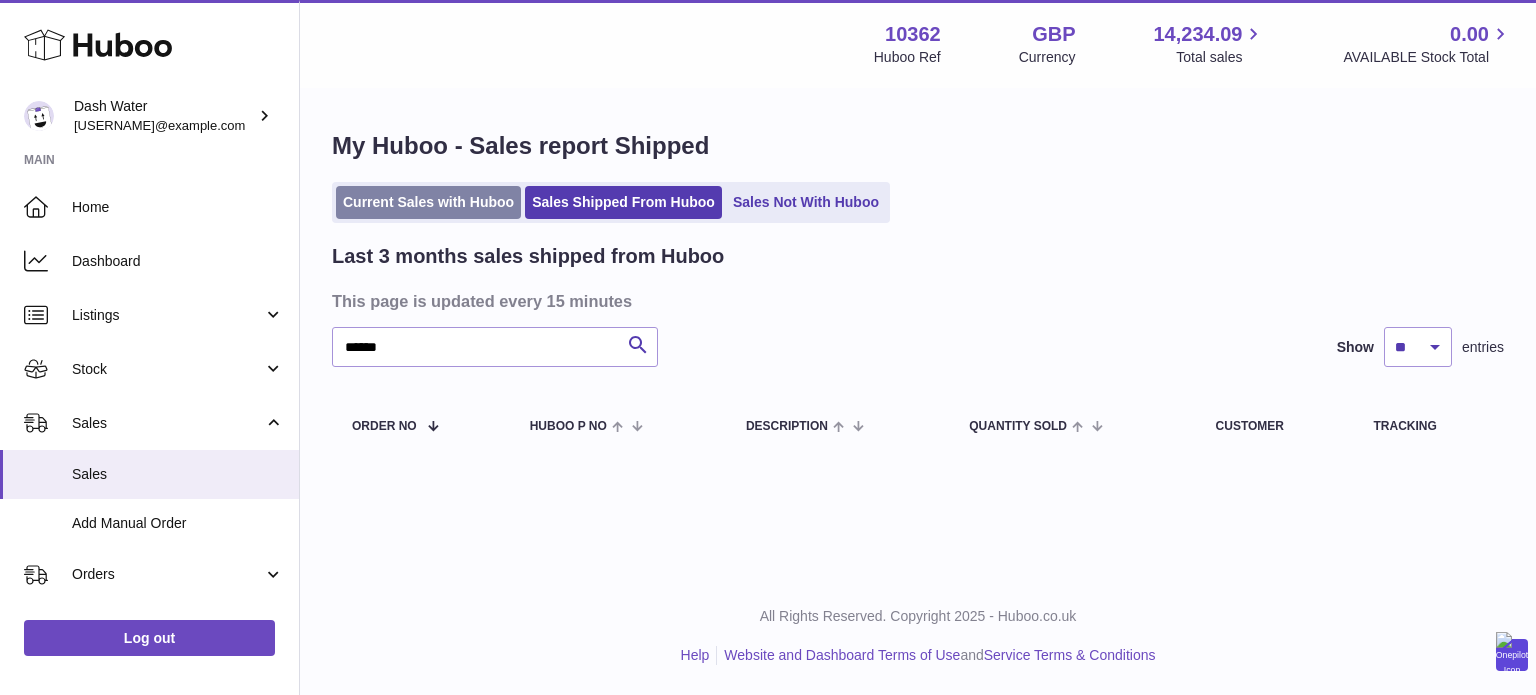 click on "Current Sales with Huboo" at bounding box center [428, 202] 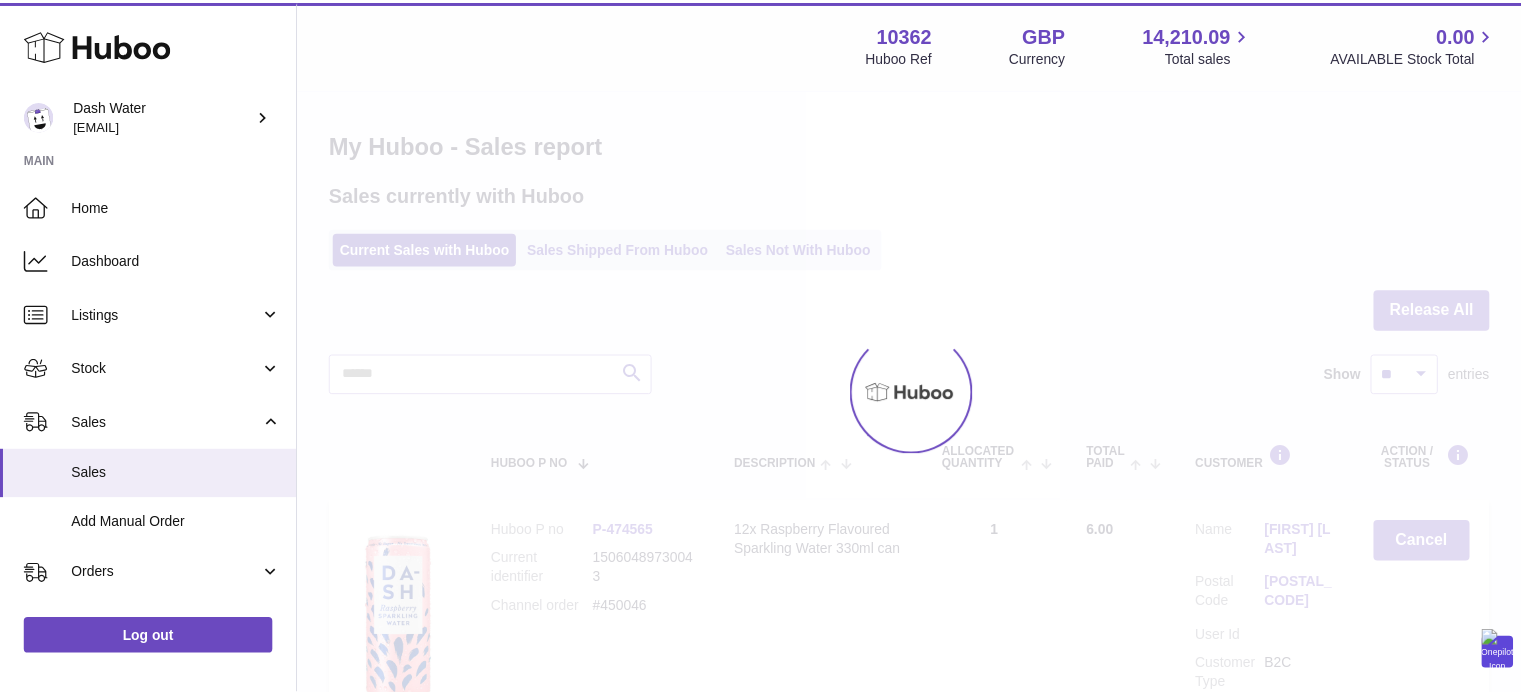 scroll, scrollTop: 0, scrollLeft: 0, axis: both 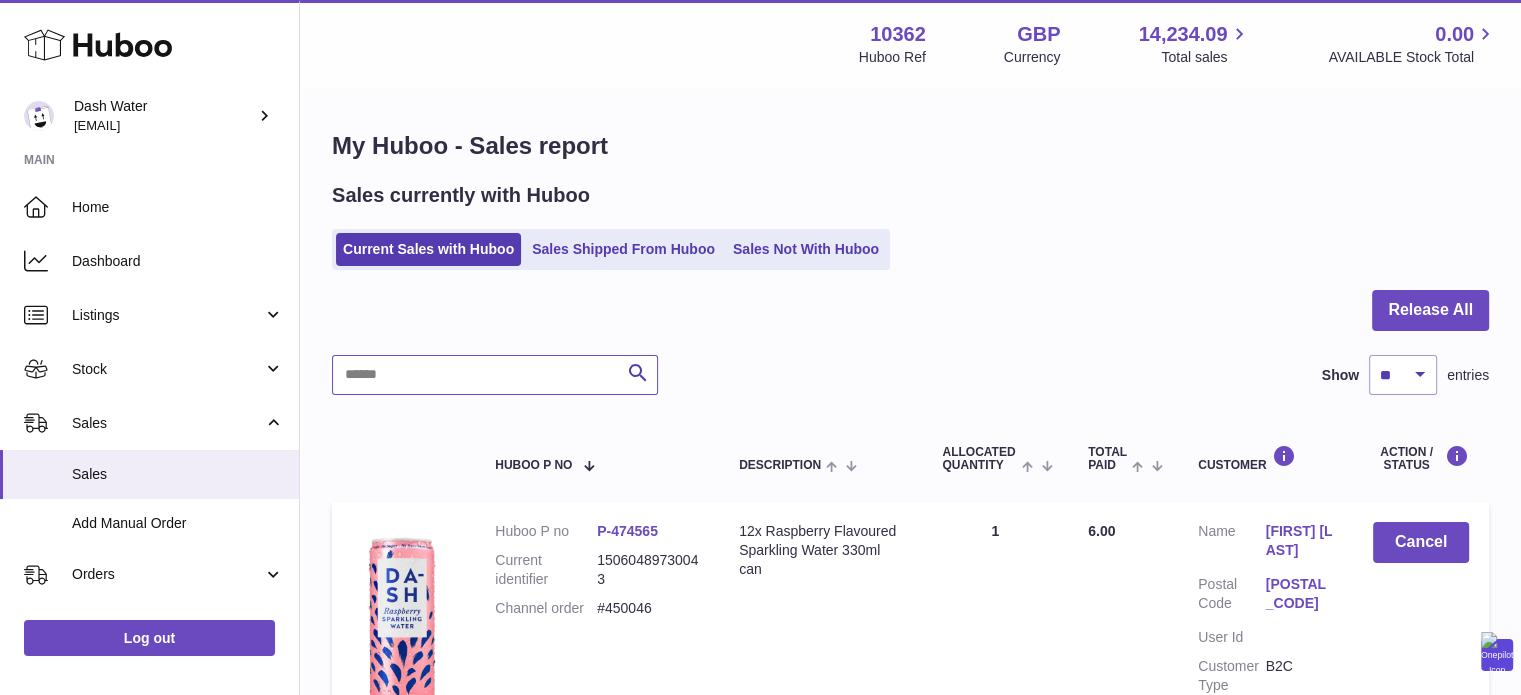 click at bounding box center (495, 375) 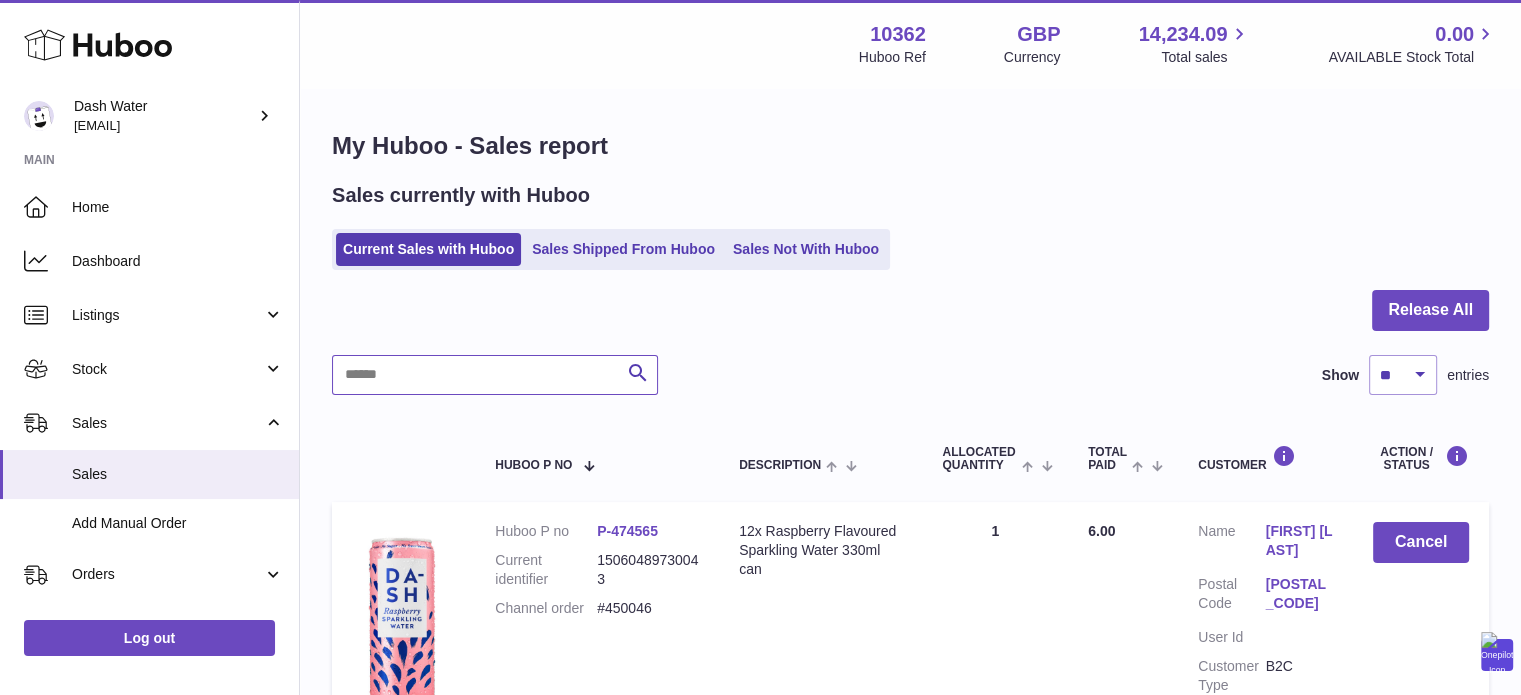 paste on "******" 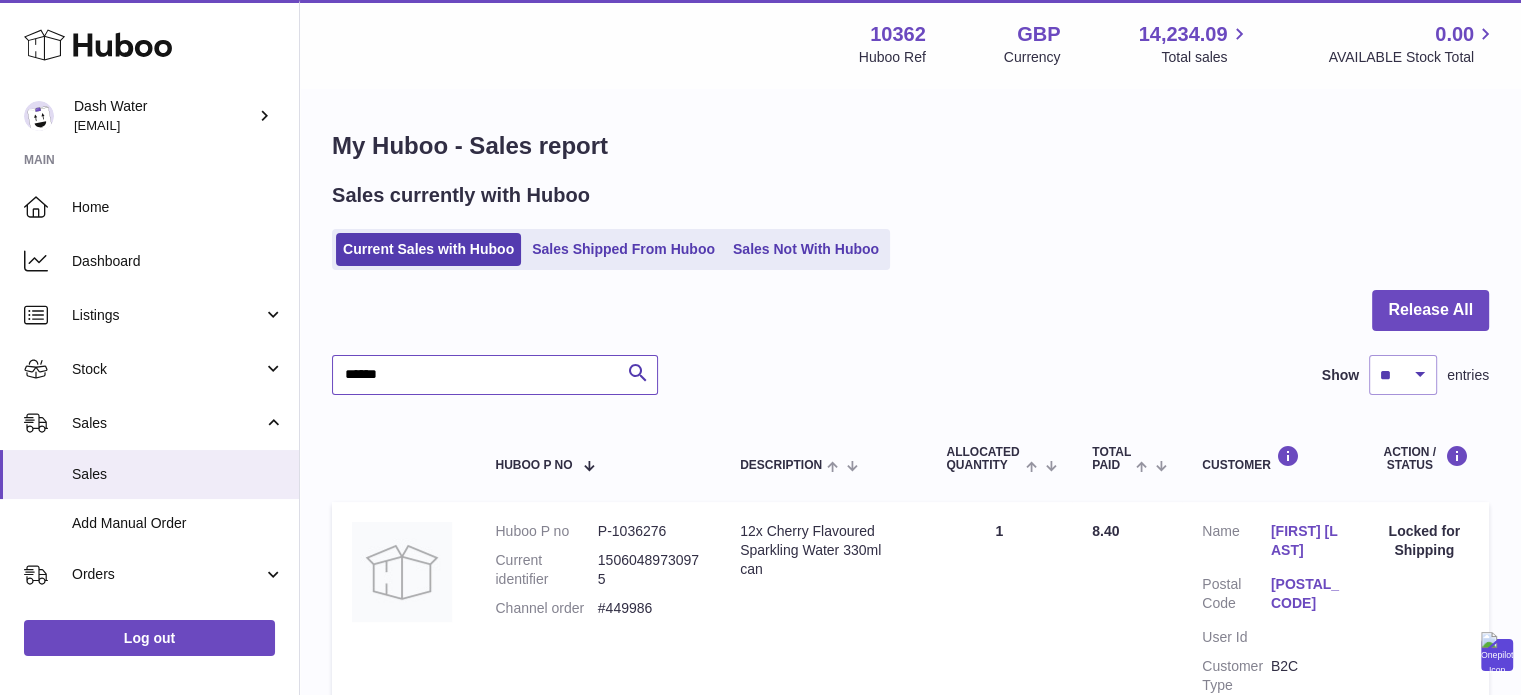 type on "******" 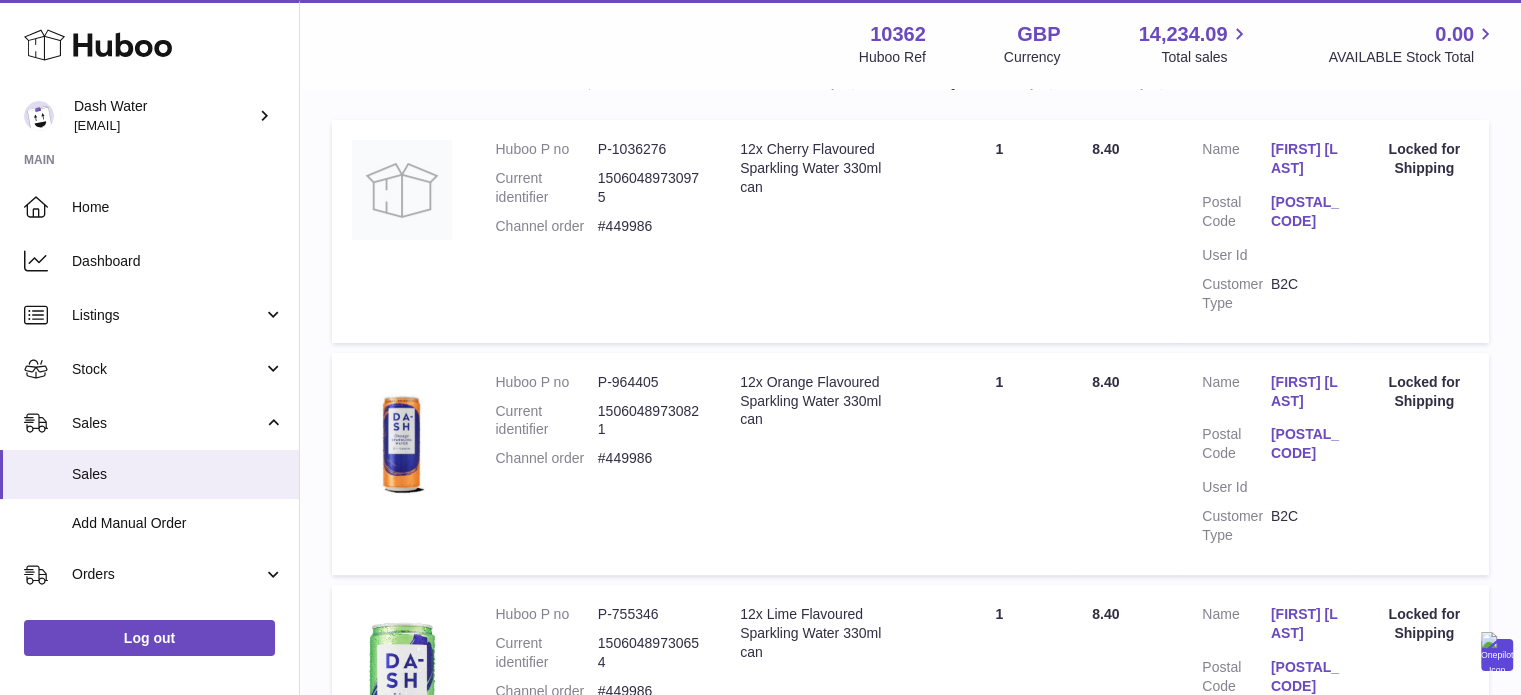 scroll, scrollTop: 379, scrollLeft: 0, axis: vertical 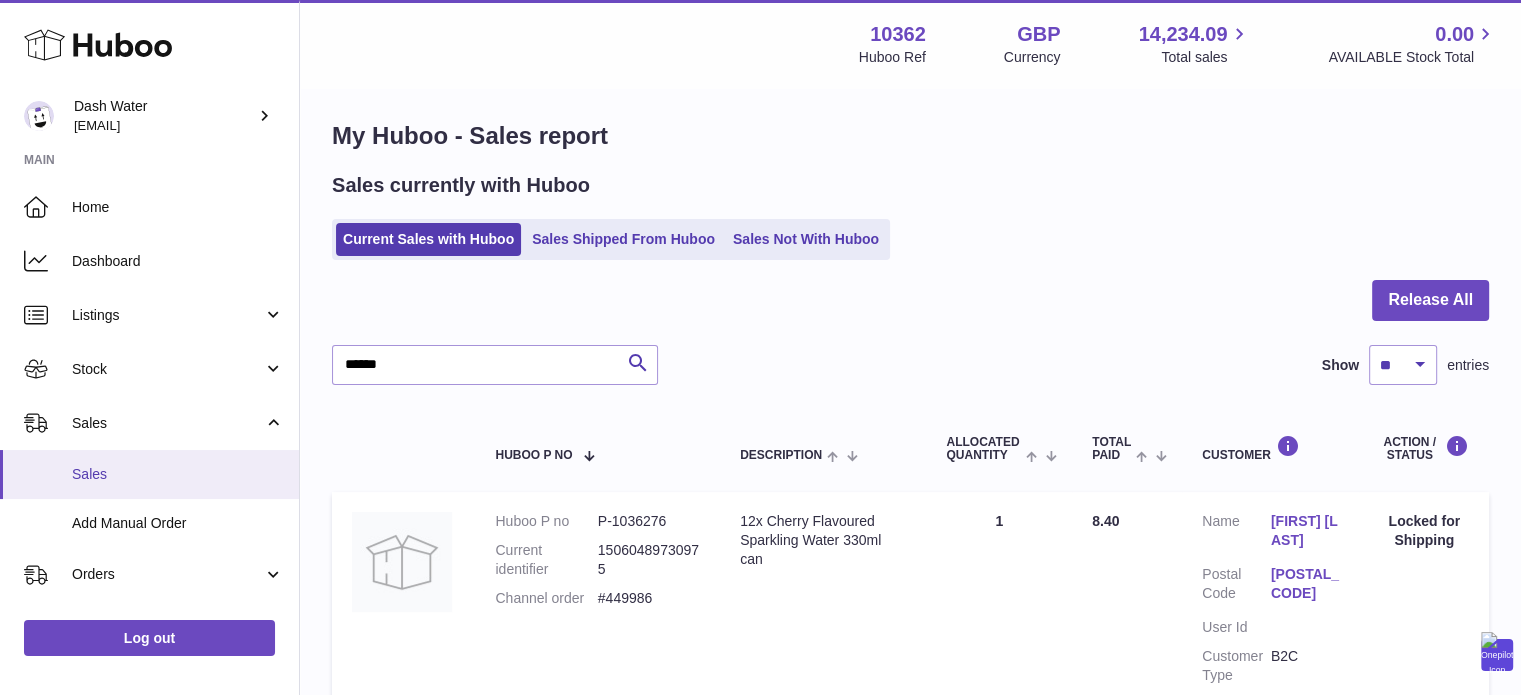 click on "Sales" at bounding box center (149, 474) 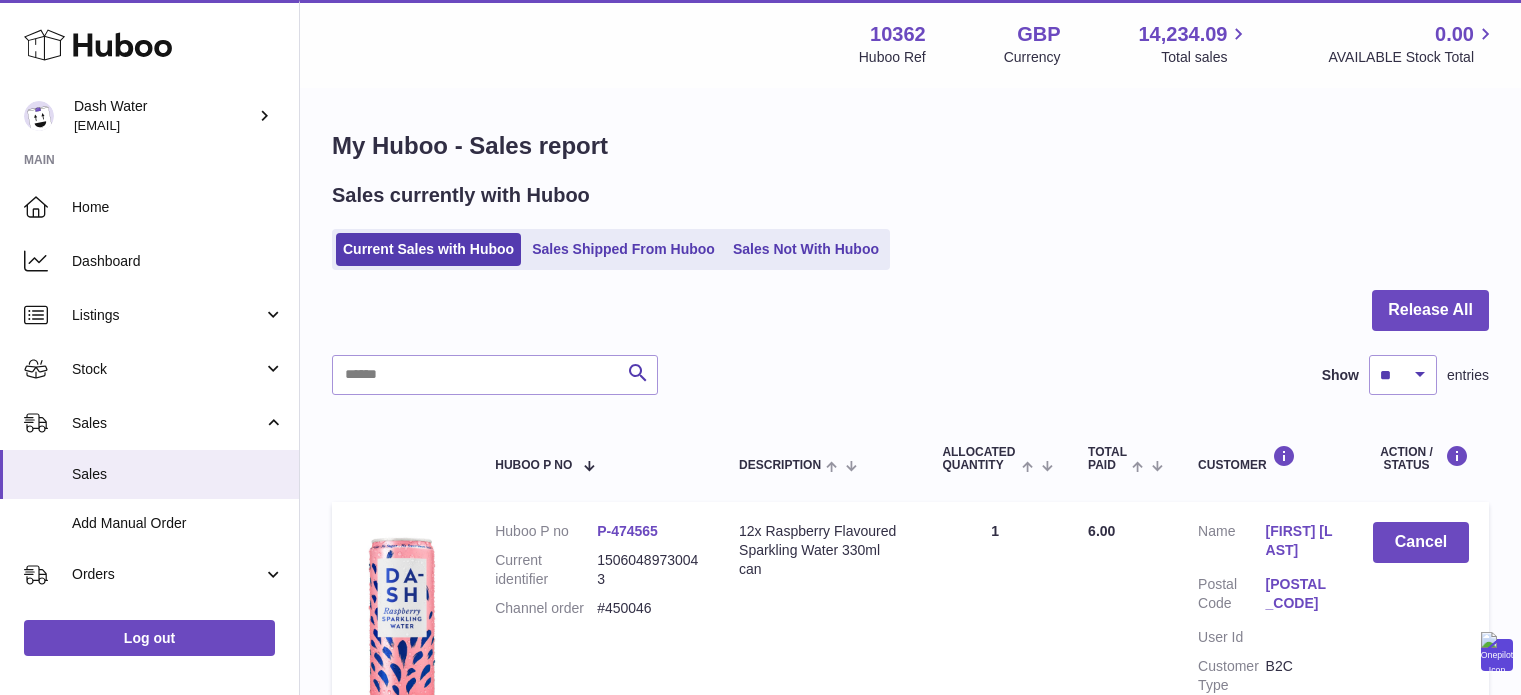 scroll, scrollTop: 0, scrollLeft: 0, axis: both 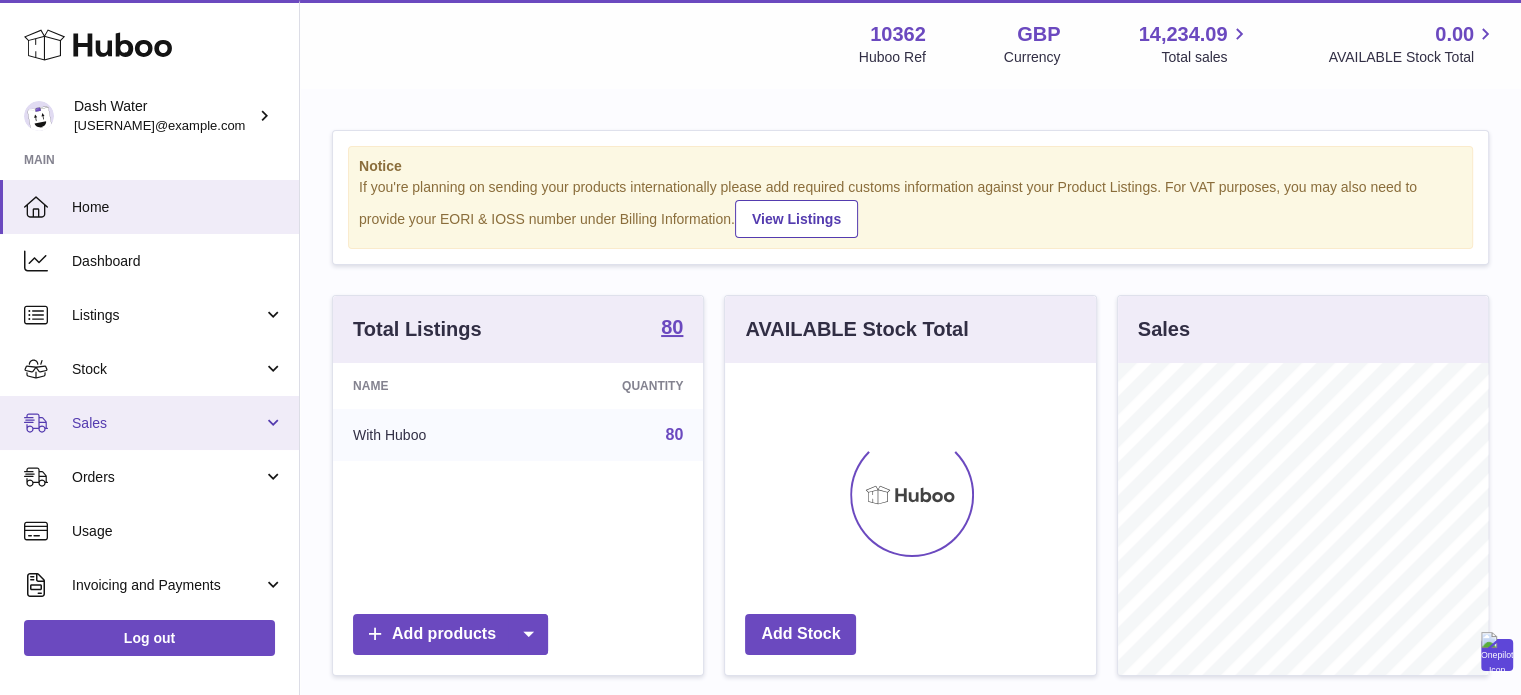 click on "Sales" at bounding box center [167, 423] 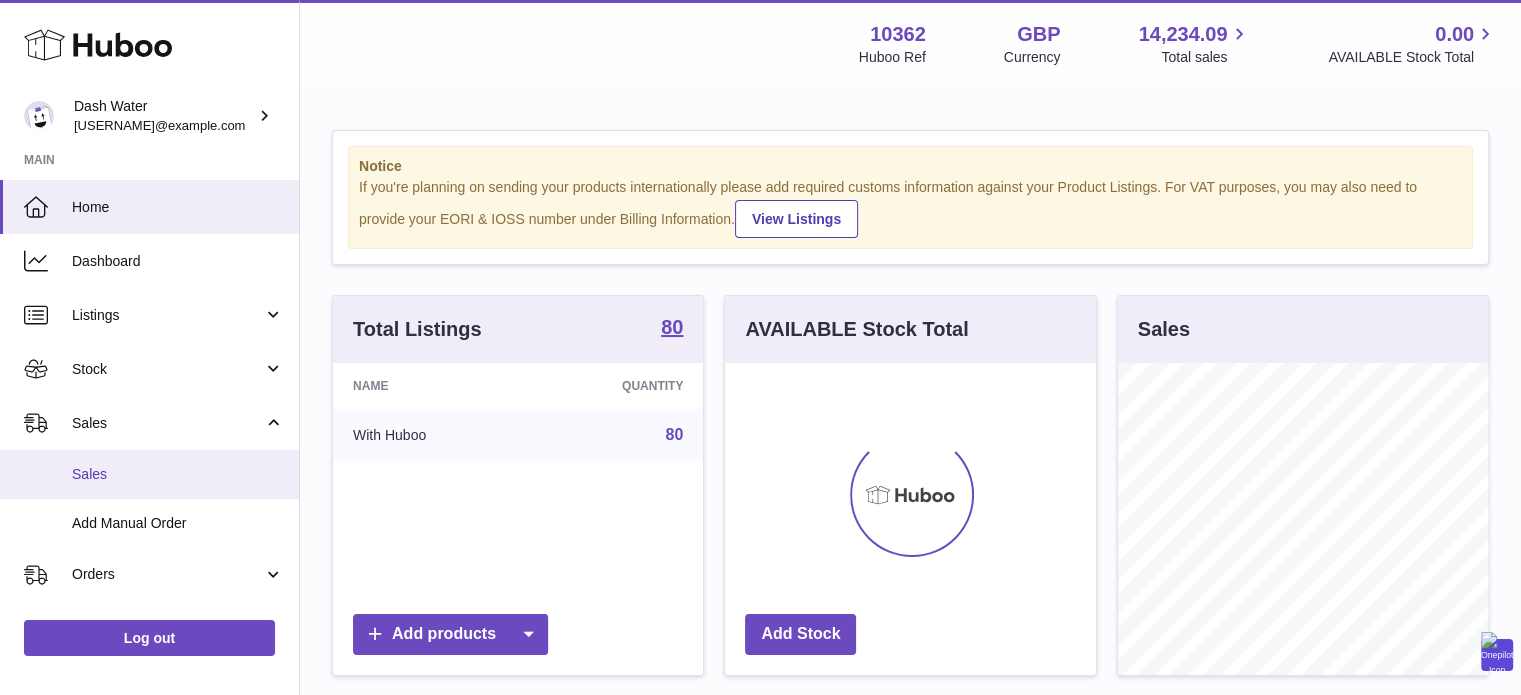 click on "Sales" at bounding box center (178, 474) 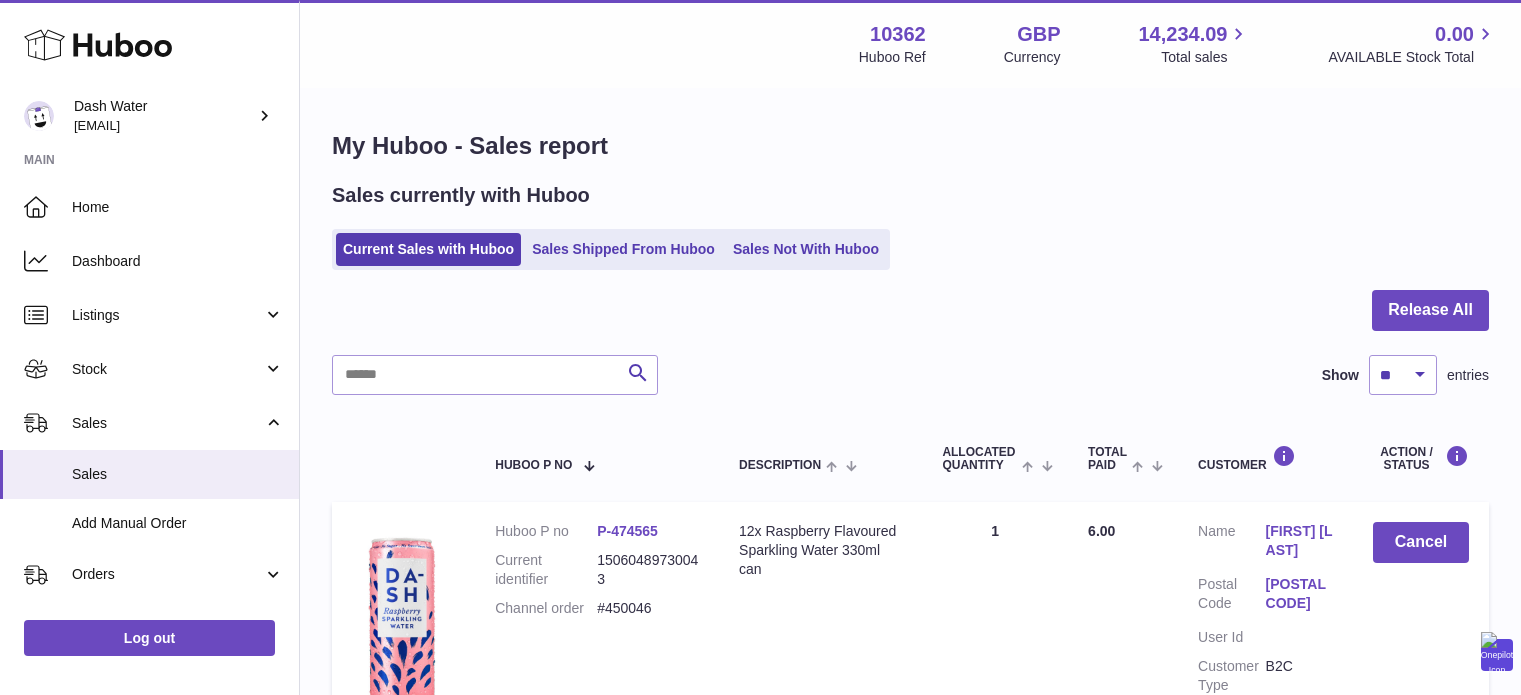 scroll, scrollTop: 0, scrollLeft: 0, axis: both 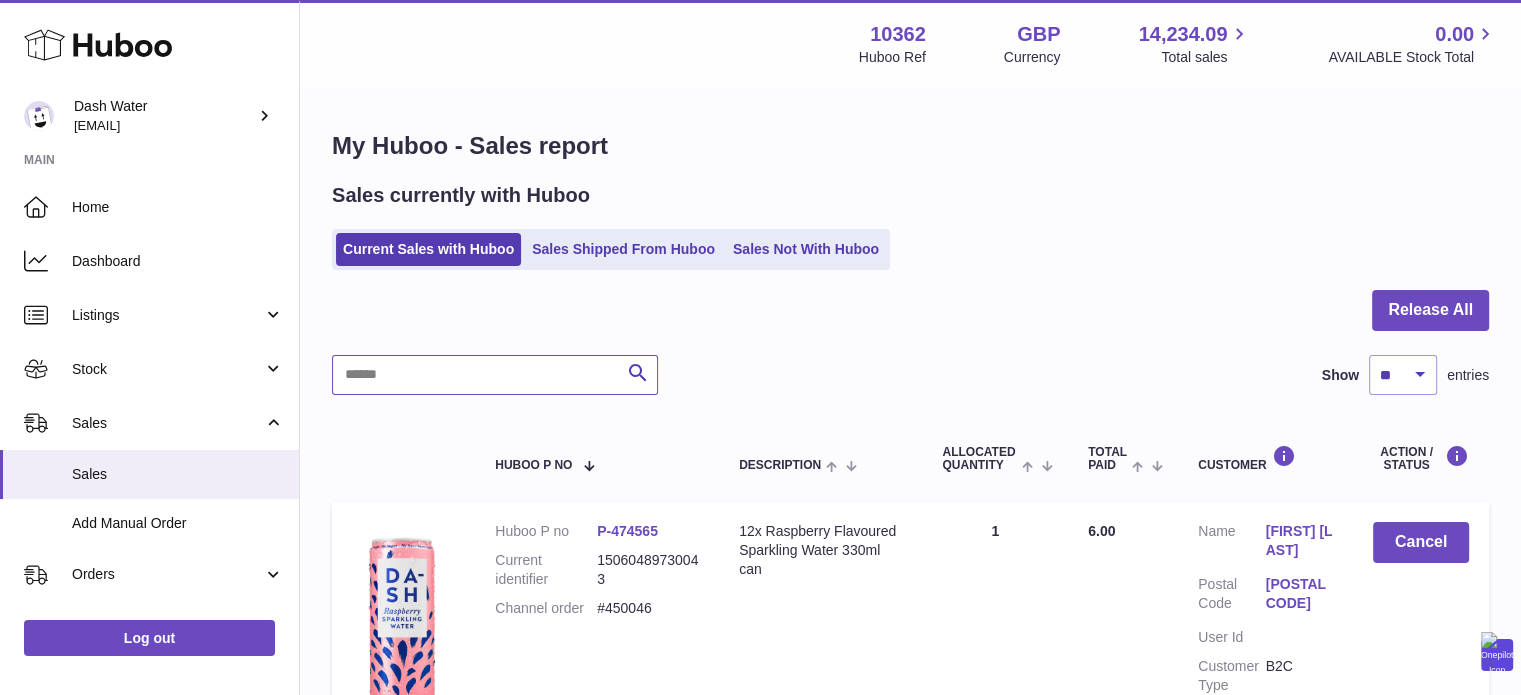 click at bounding box center [495, 375] 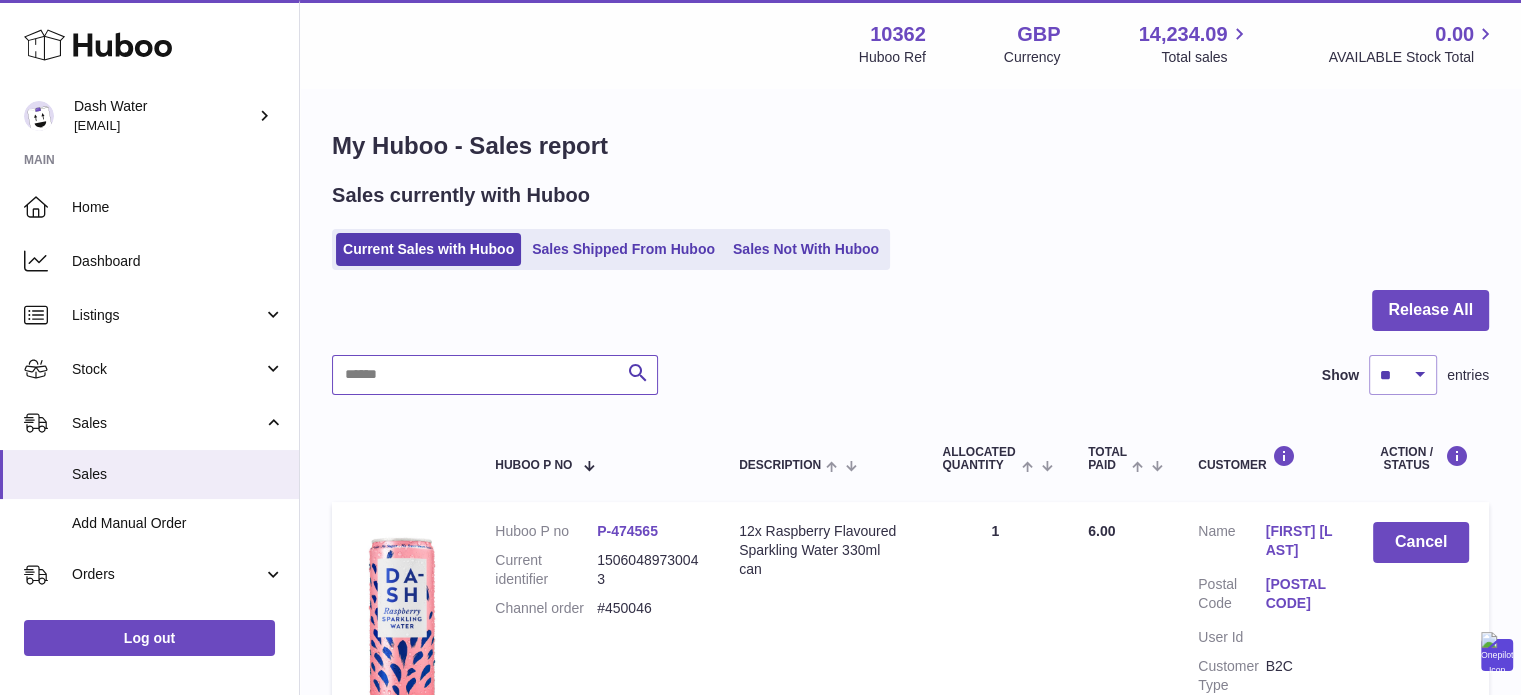 paste on "******" 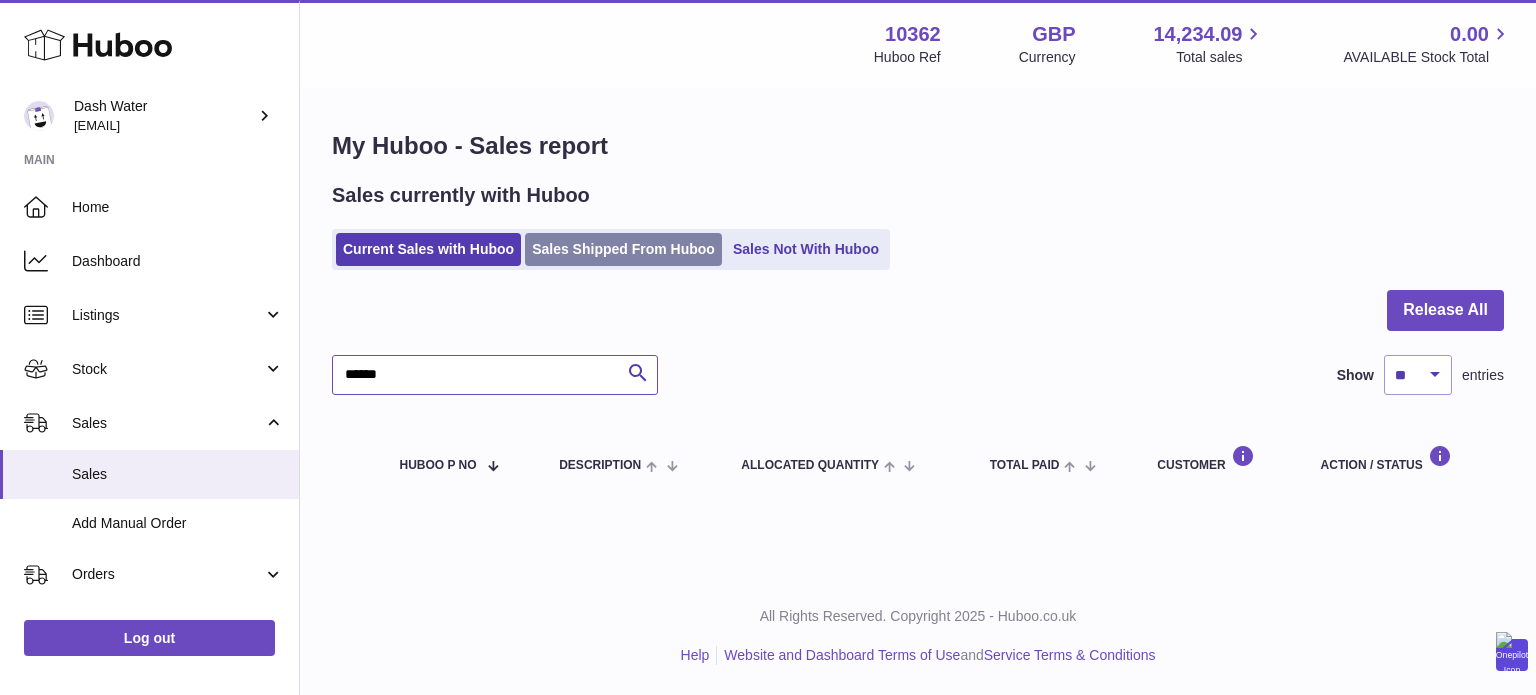 type on "******" 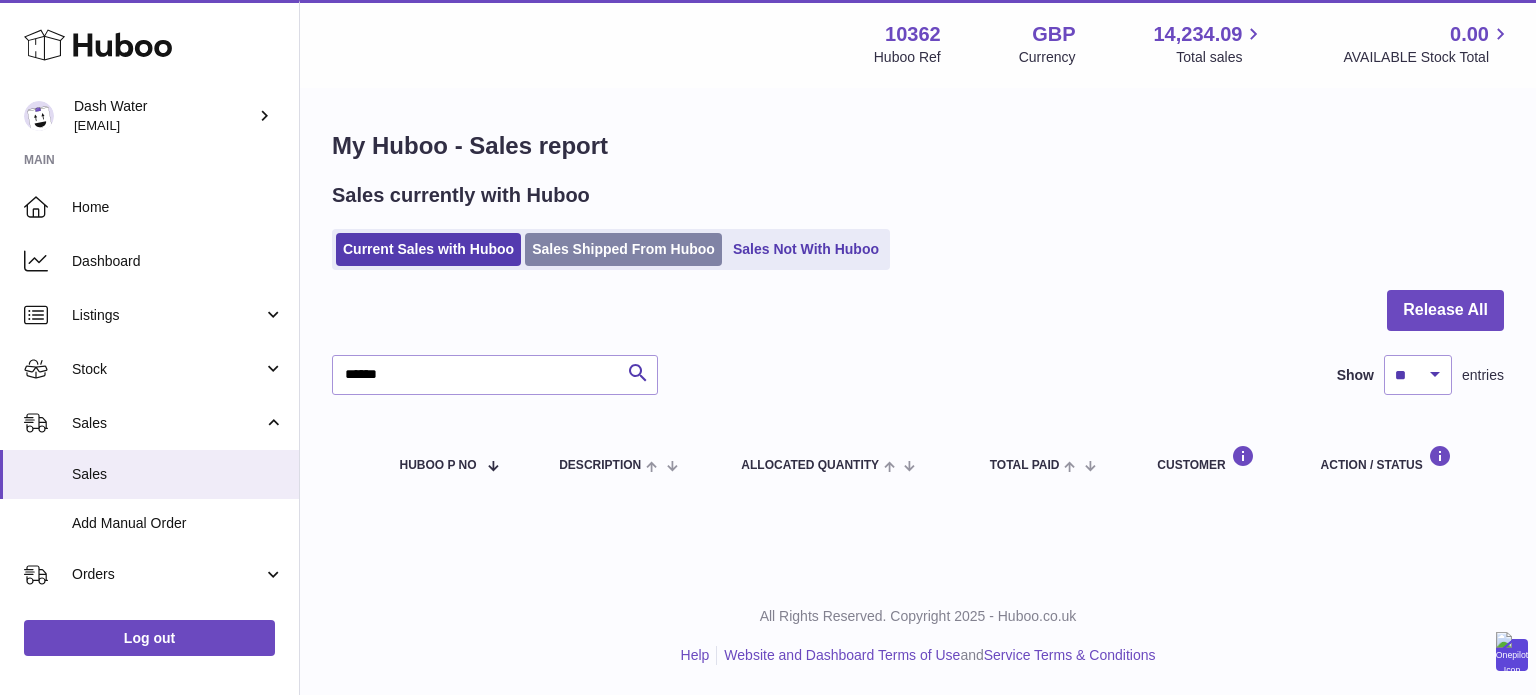 click on "Sales Shipped From Huboo" at bounding box center (623, 249) 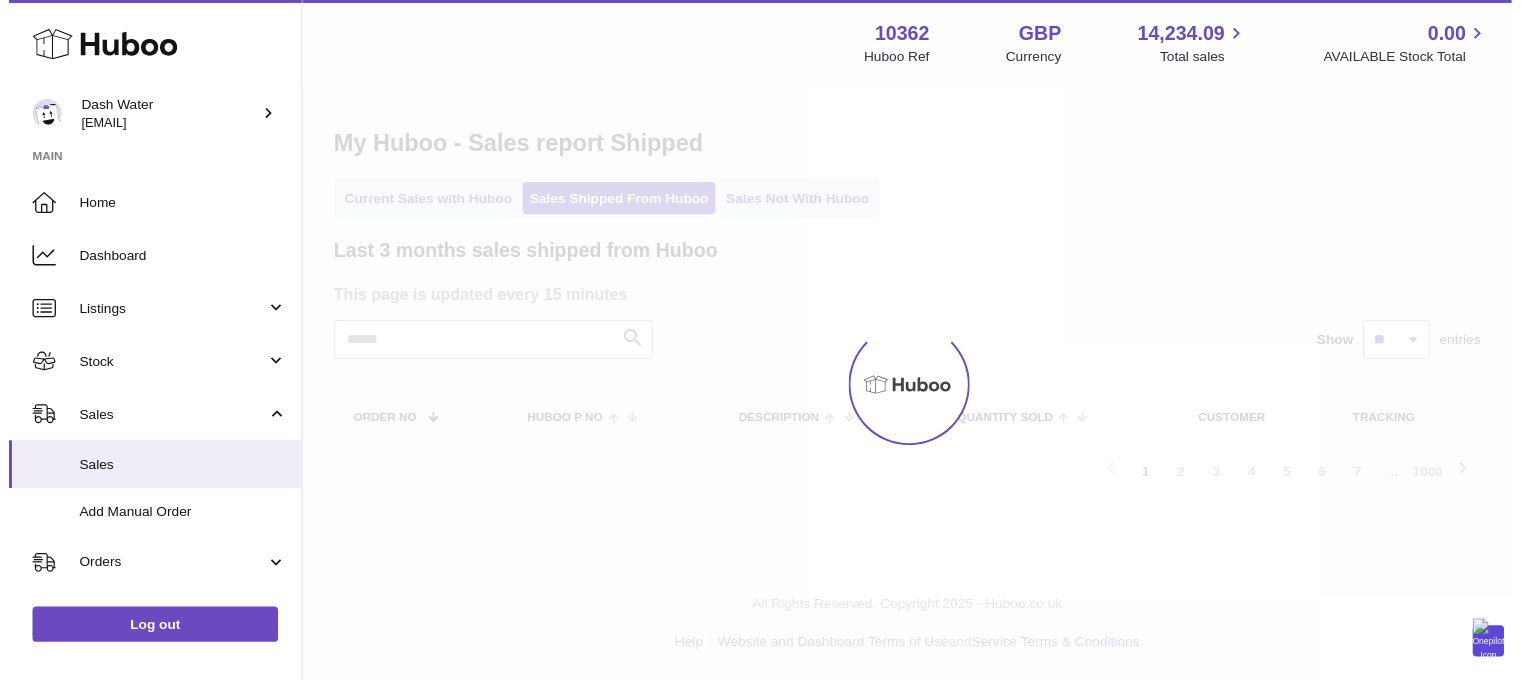 scroll, scrollTop: 0, scrollLeft: 0, axis: both 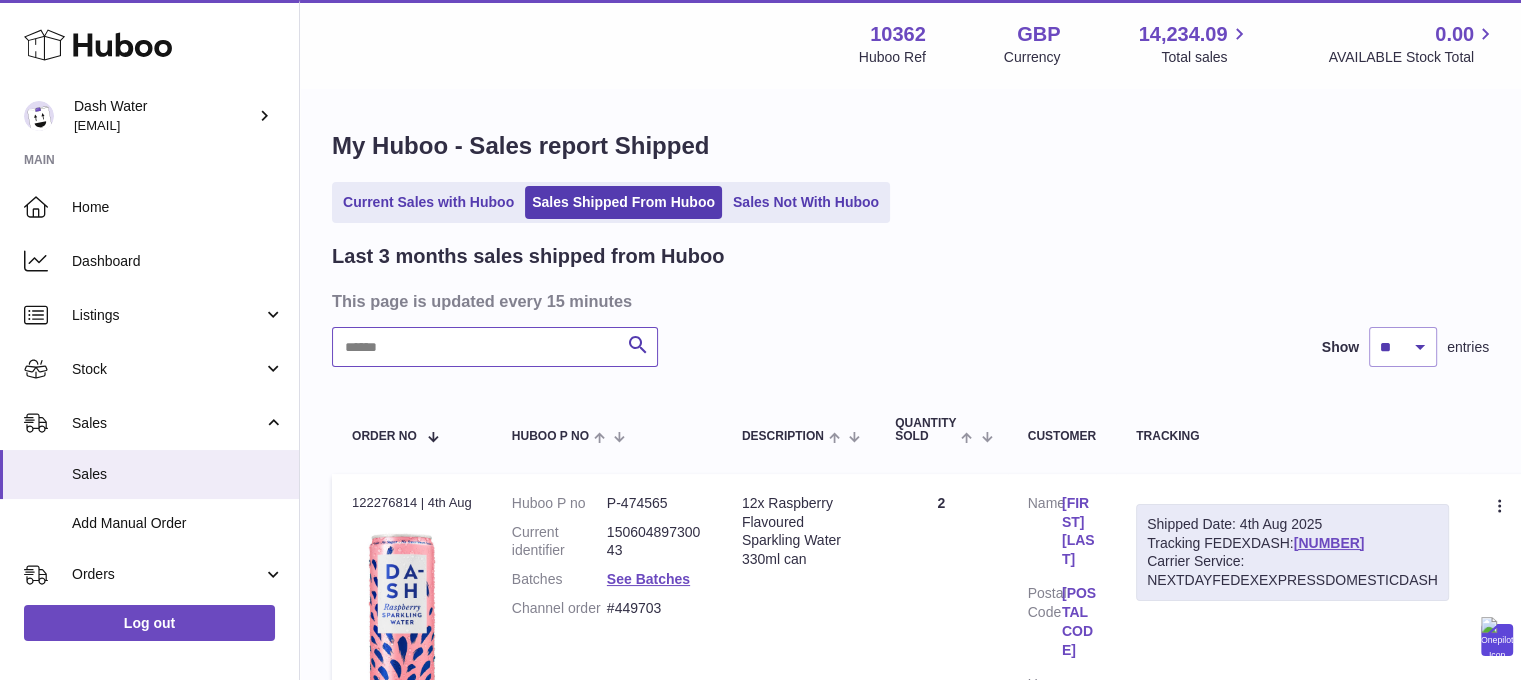 click at bounding box center [495, 347] 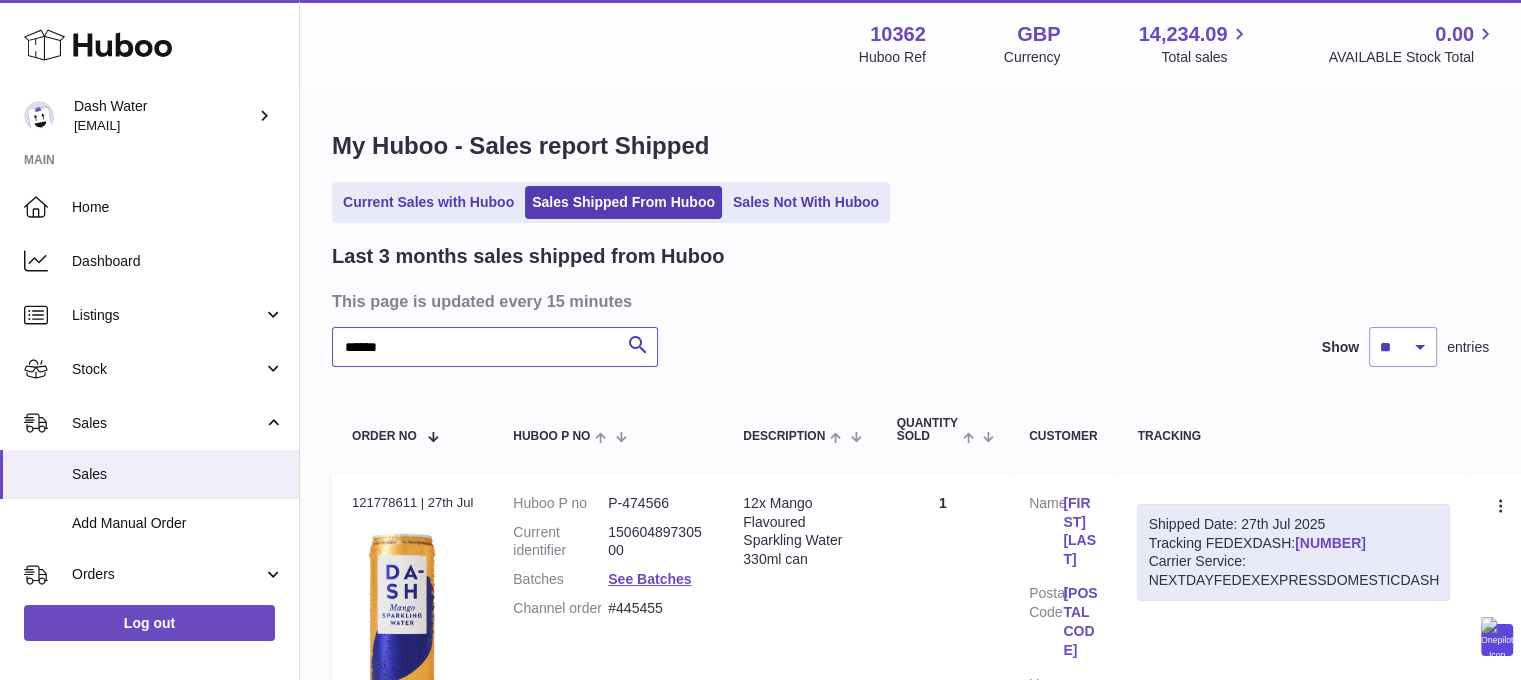 type on "******" 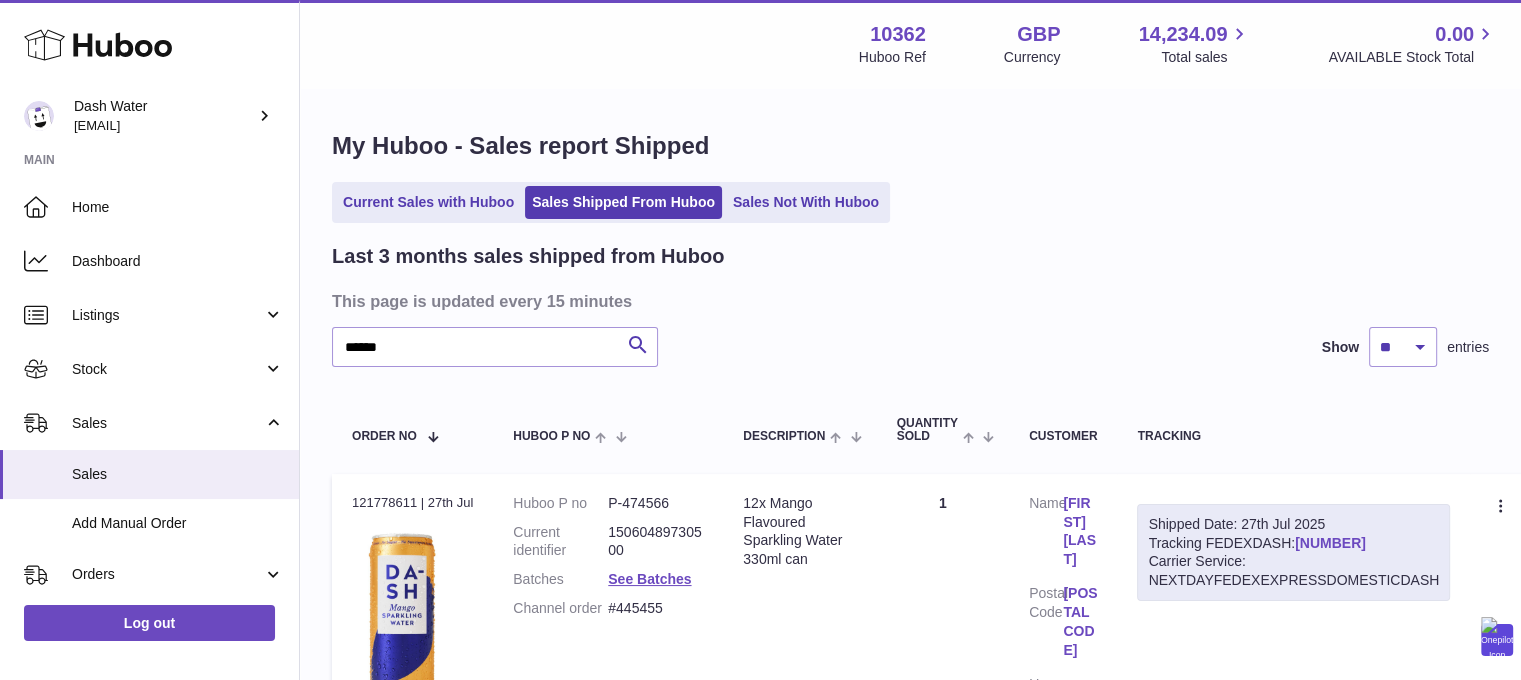 click on "391455695030" at bounding box center [1330, 543] 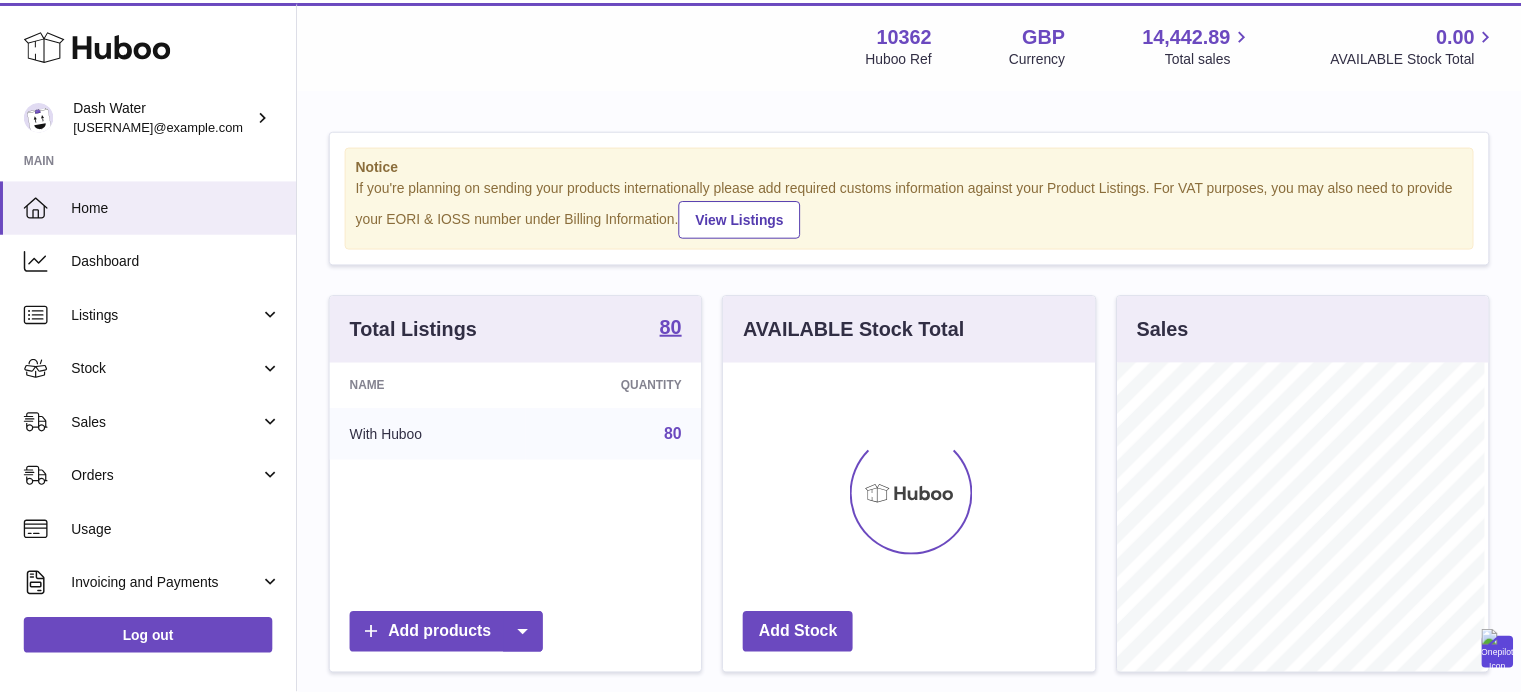 scroll, scrollTop: 0, scrollLeft: 0, axis: both 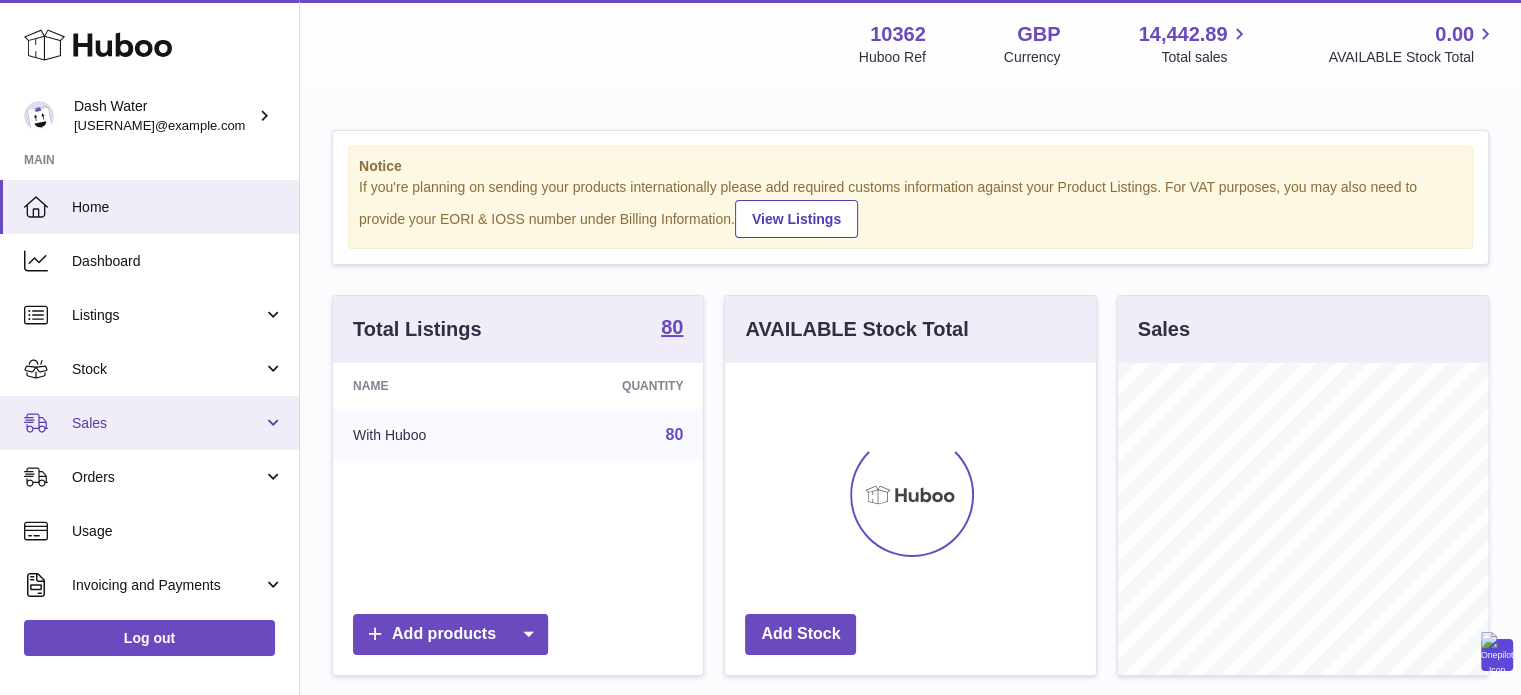 click on "Sales" at bounding box center (149, 423) 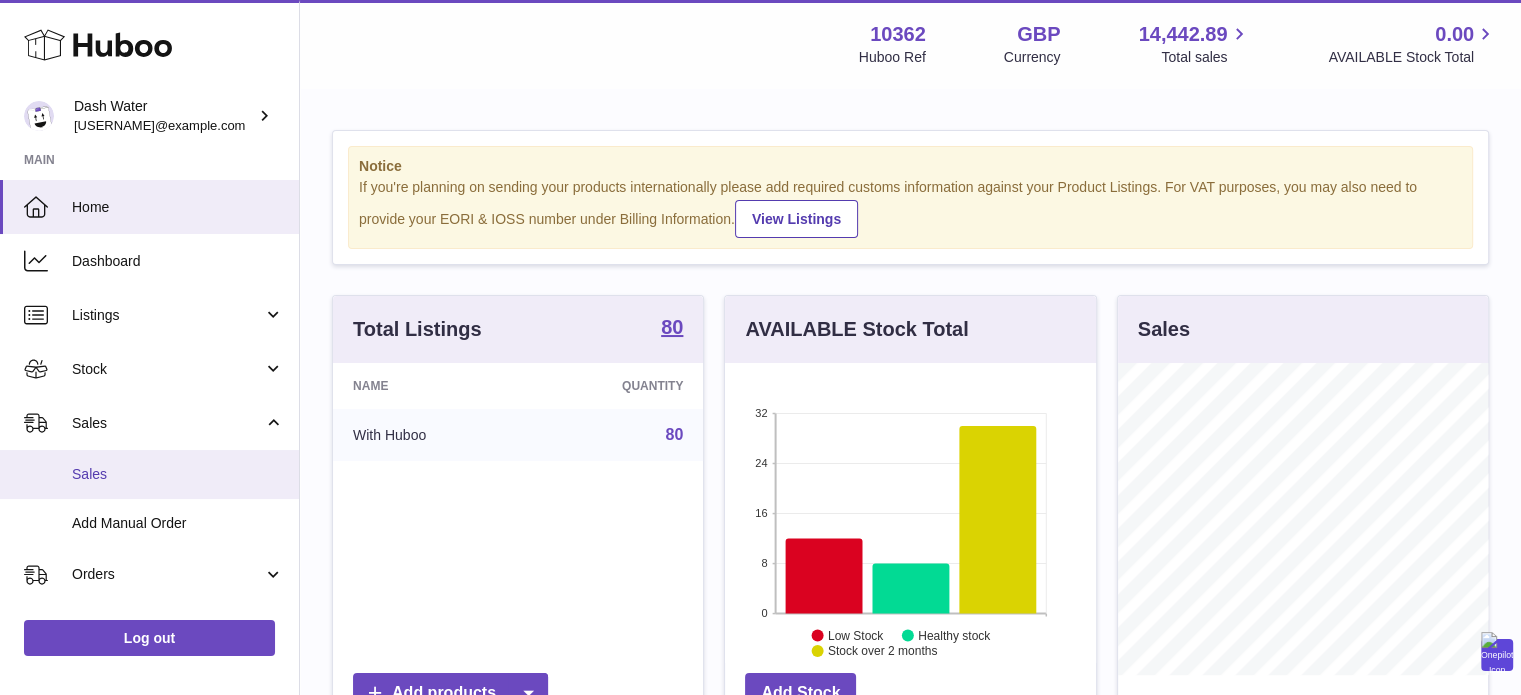 click on "Sales" at bounding box center (178, 474) 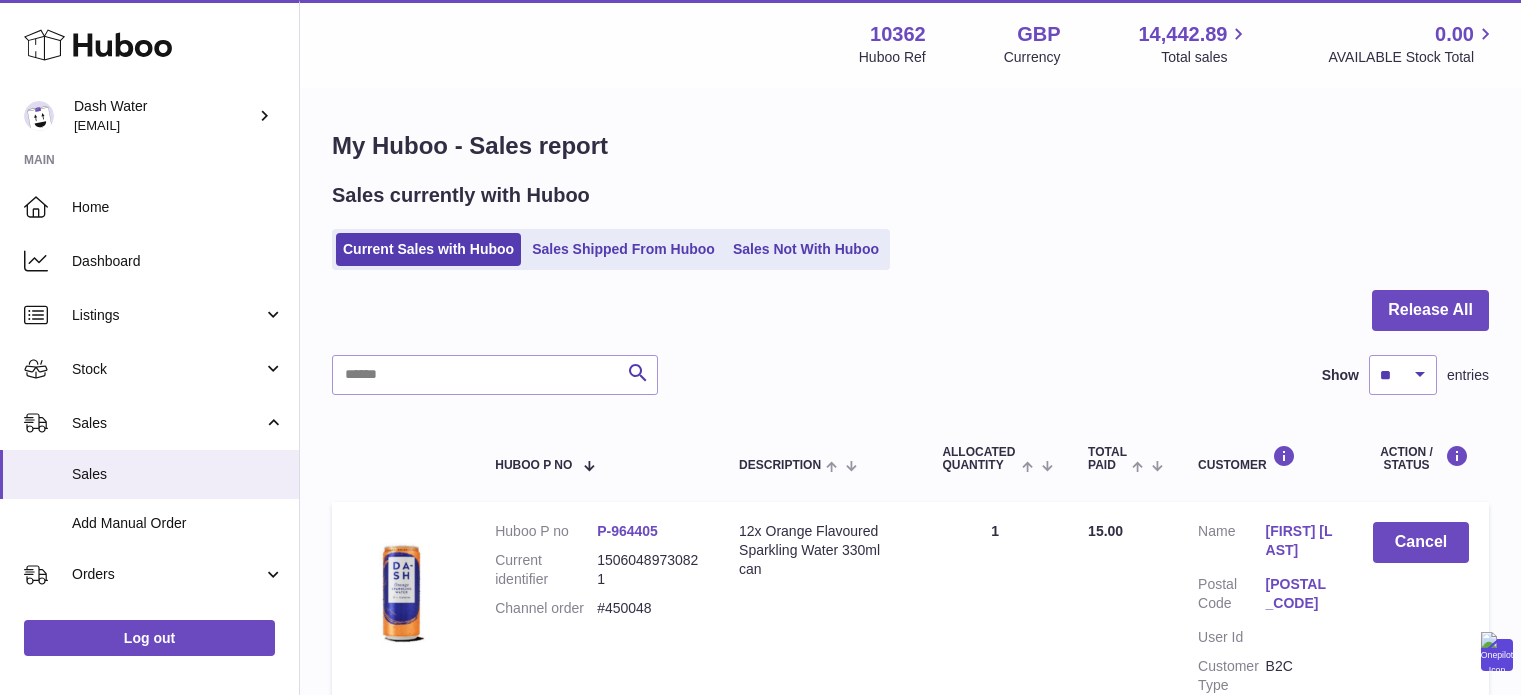 scroll, scrollTop: 0, scrollLeft: 0, axis: both 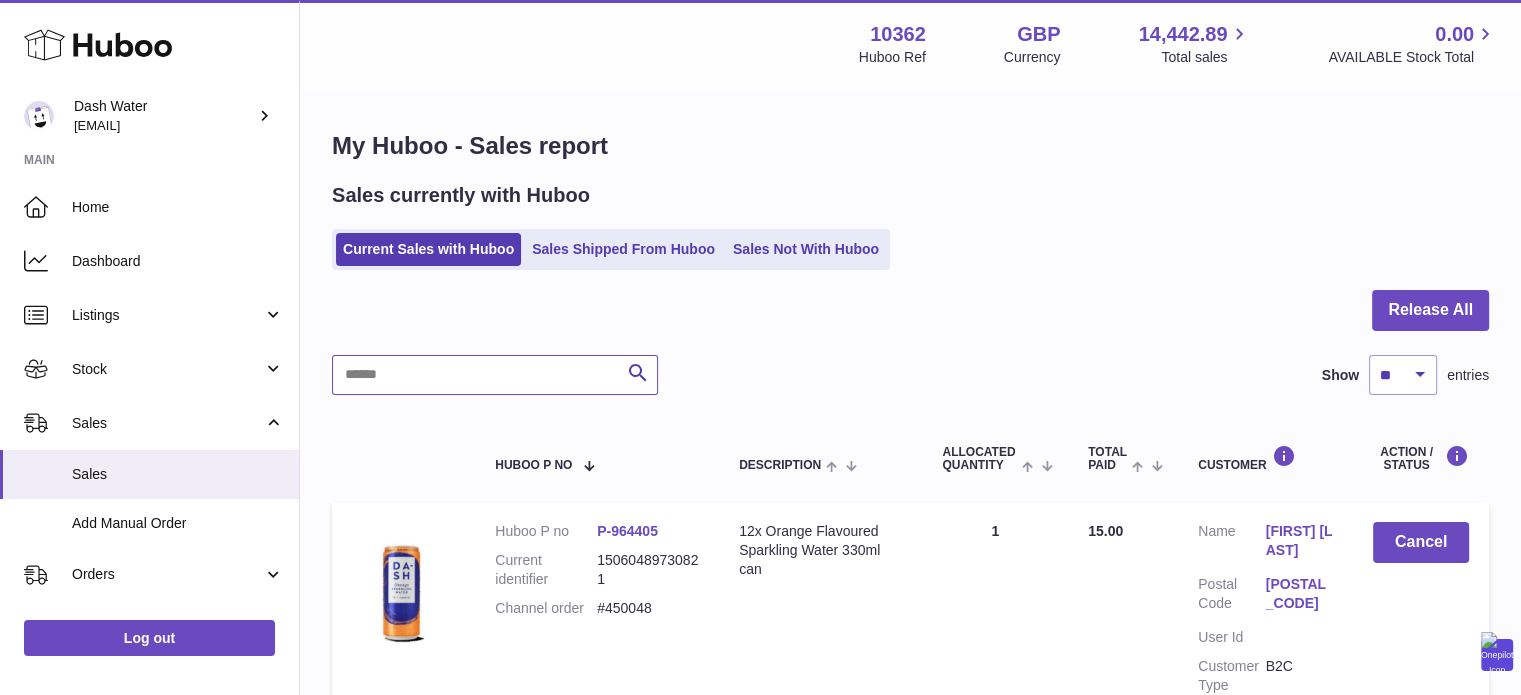 click at bounding box center (495, 375) 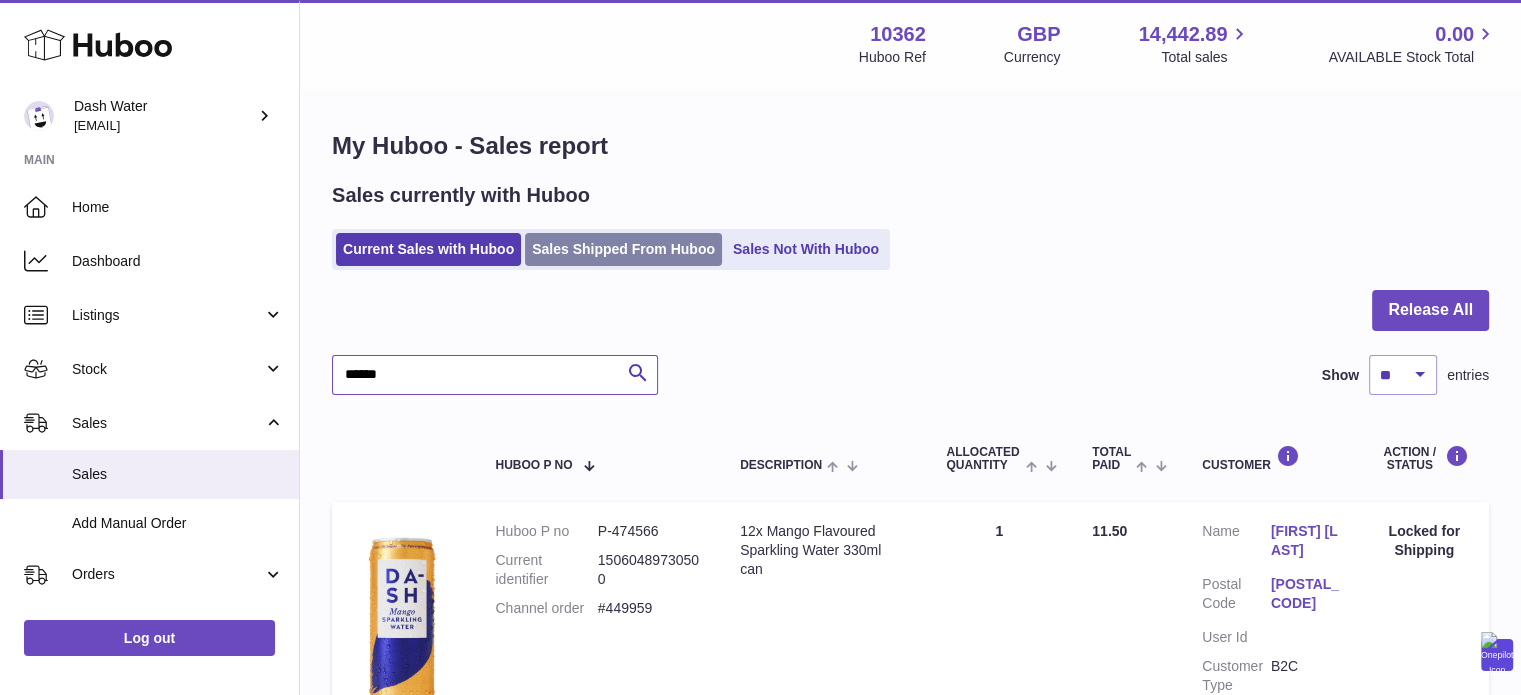 type on "******" 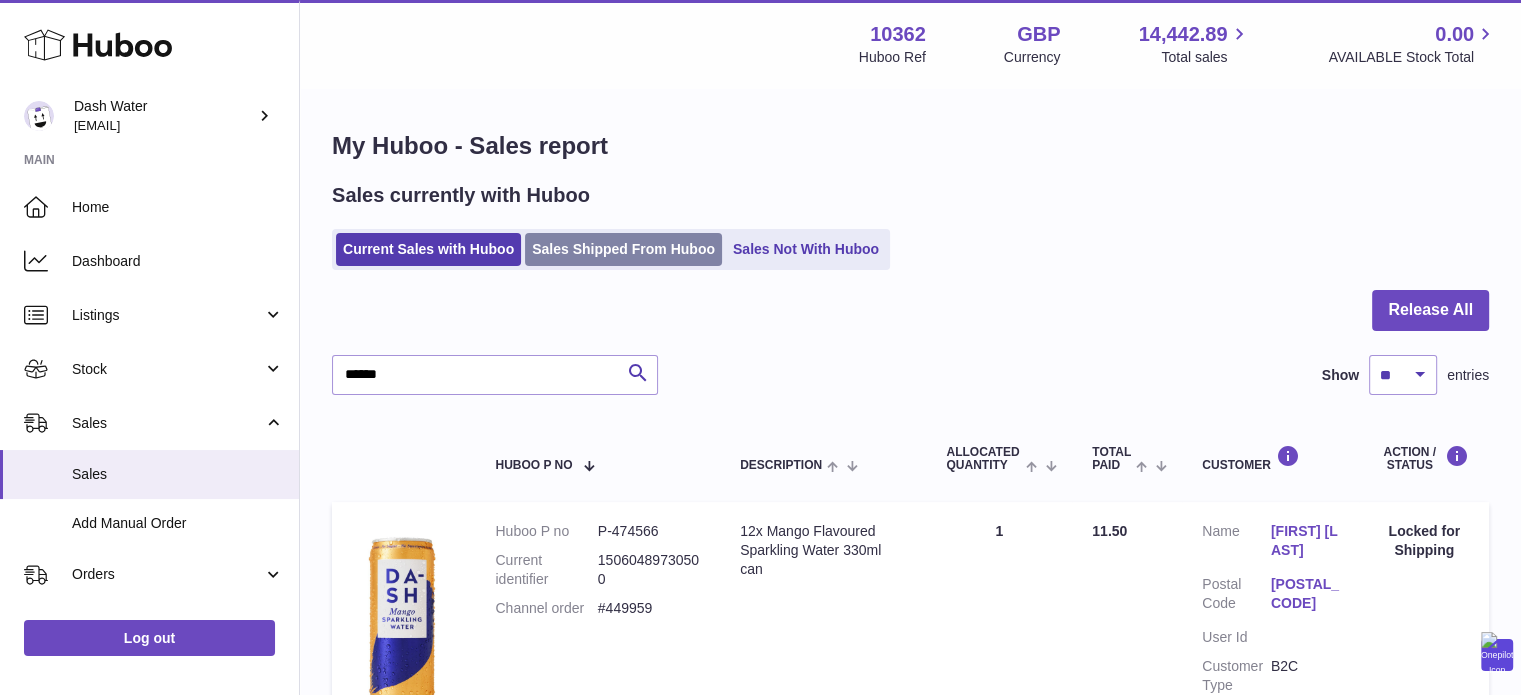 click on "Sales Shipped From Huboo" at bounding box center [623, 249] 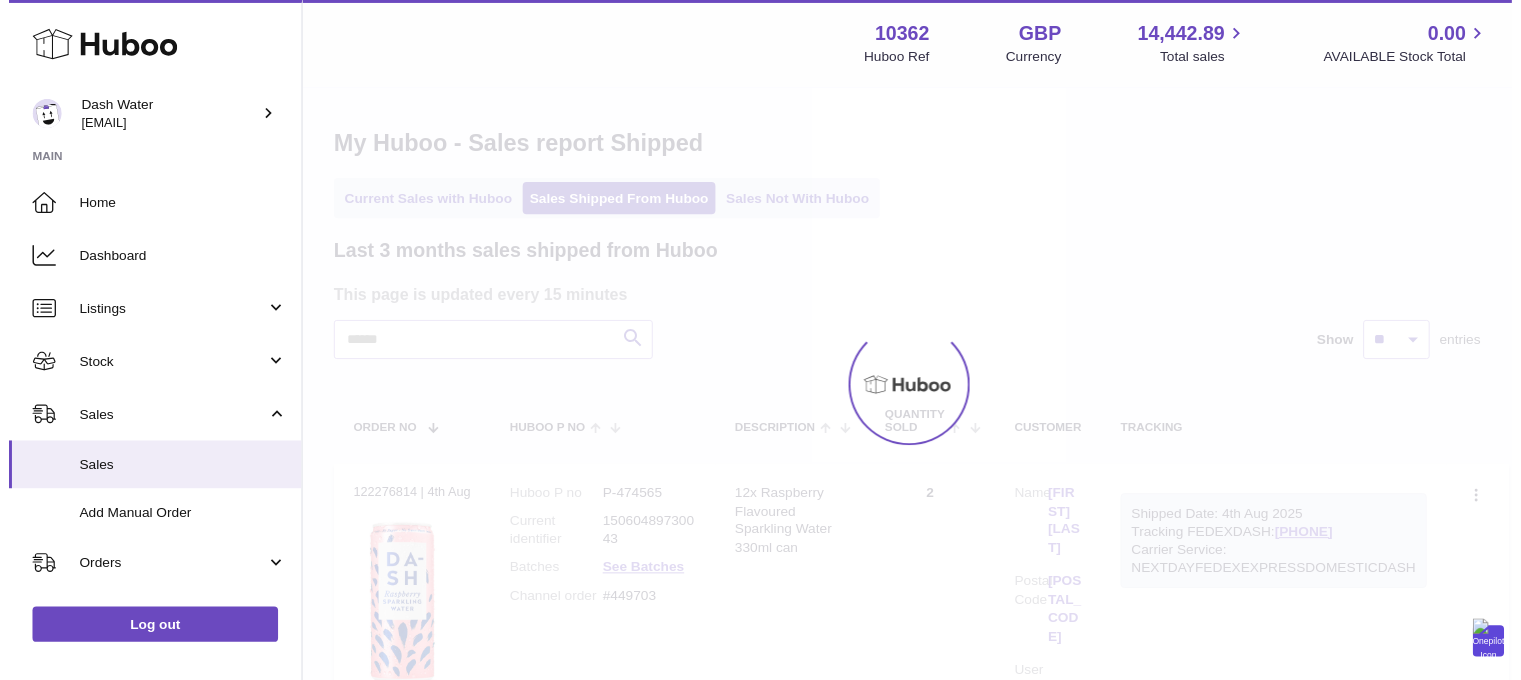 scroll, scrollTop: 0, scrollLeft: 0, axis: both 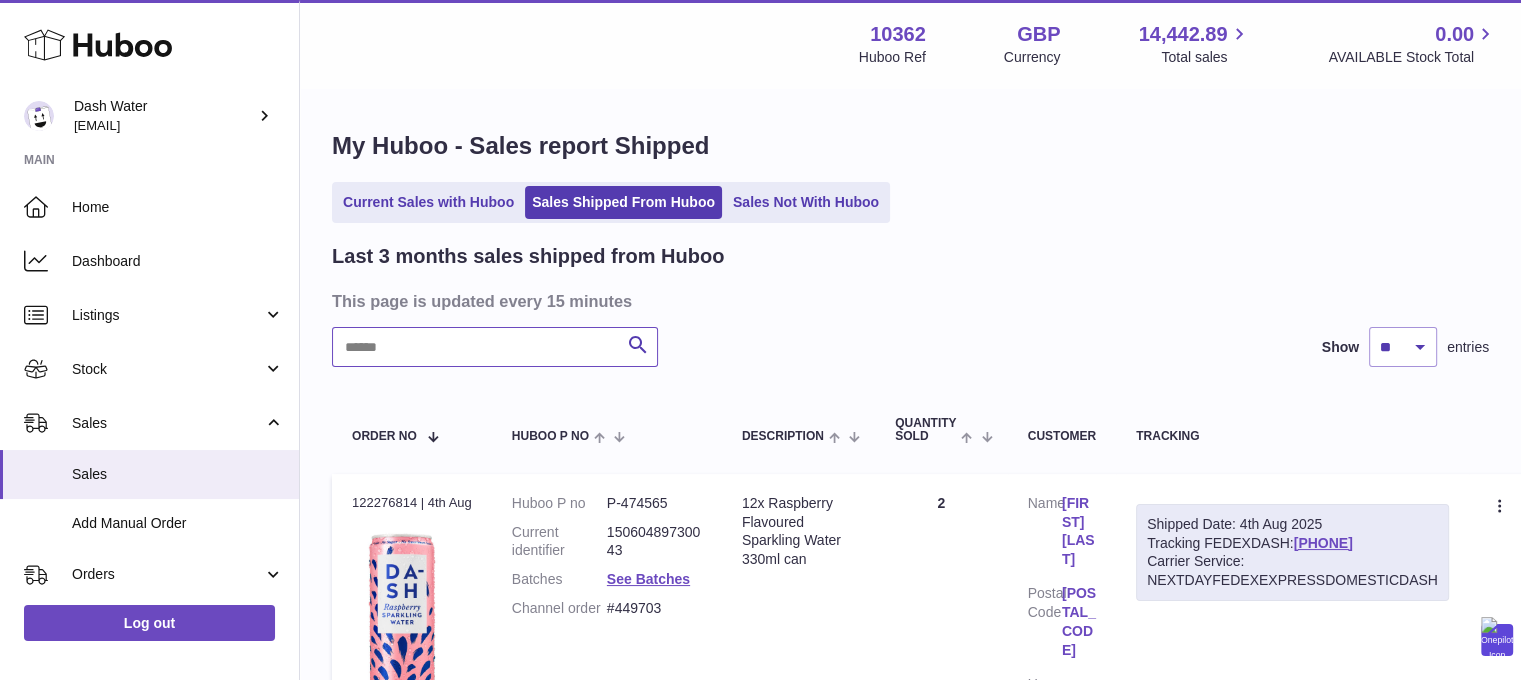 click at bounding box center [495, 347] 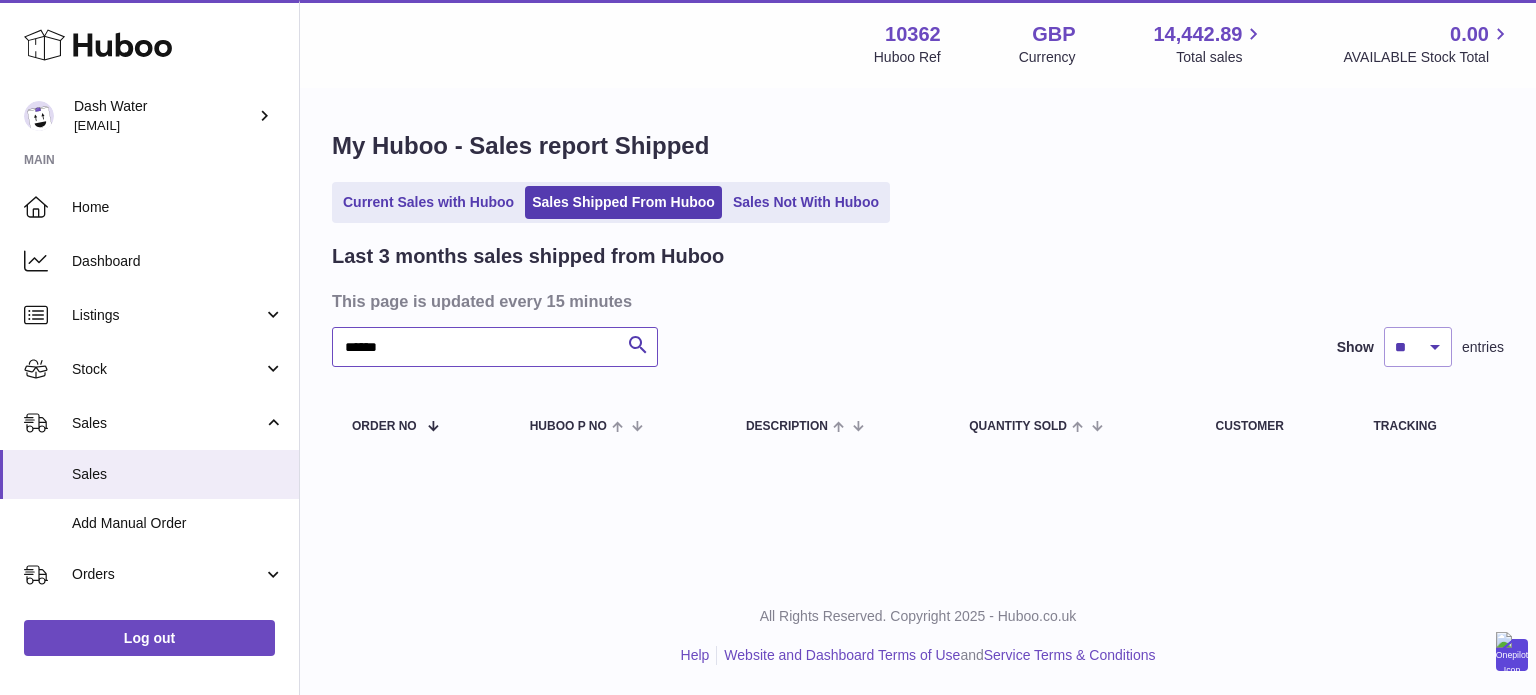 type on "******" 